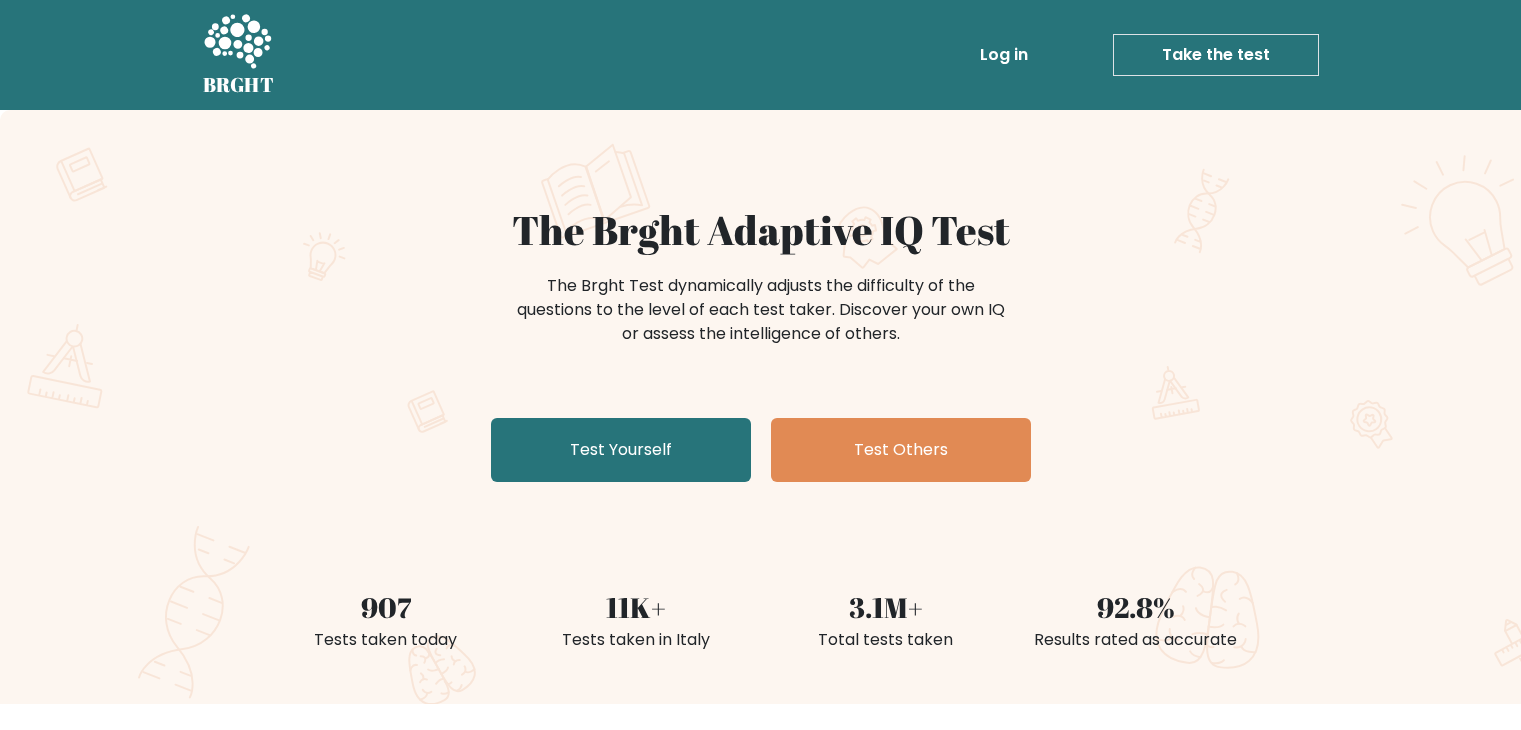 scroll, scrollTop: 0, scrollLeft: 0, axis: both 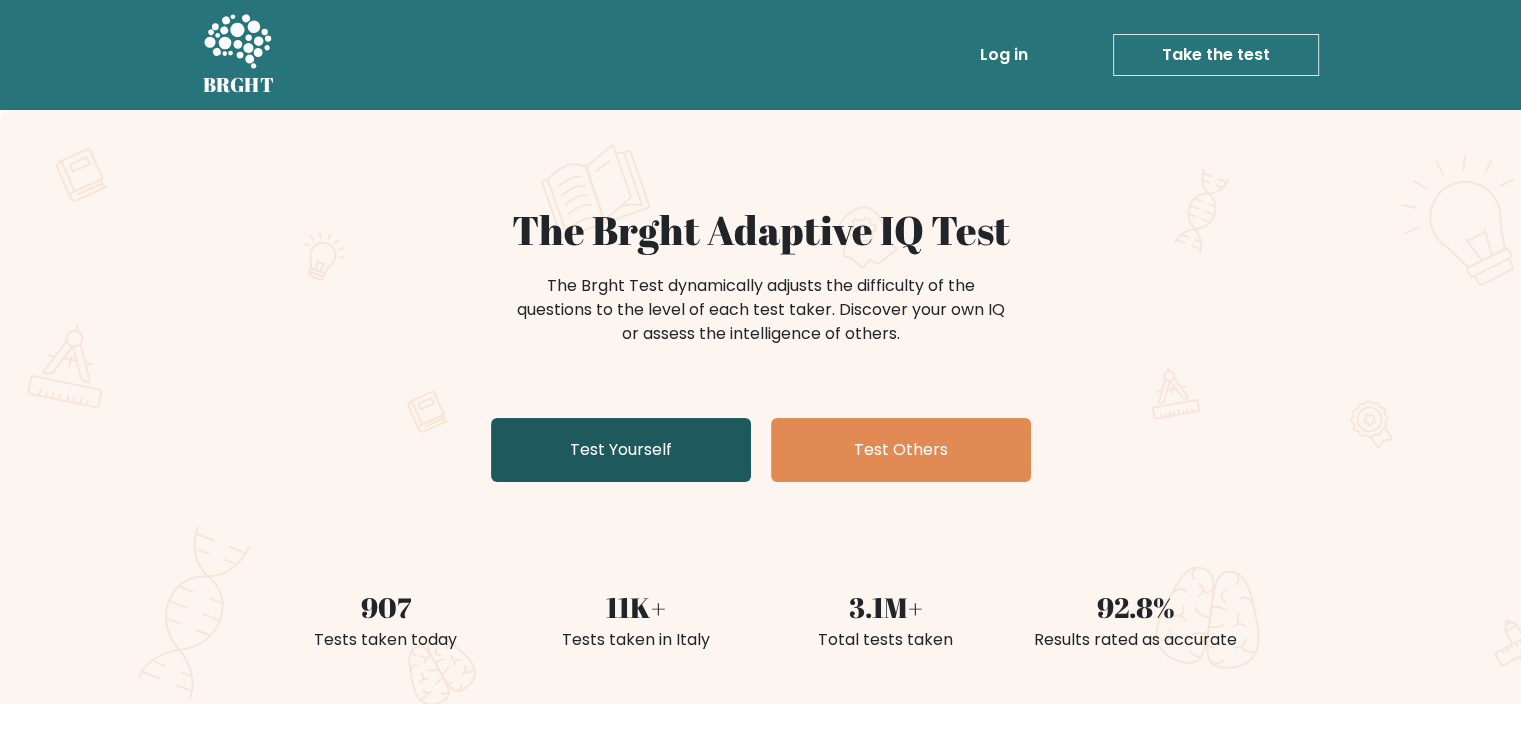 click on "Test Yourself" at bounding box center (621, 450) 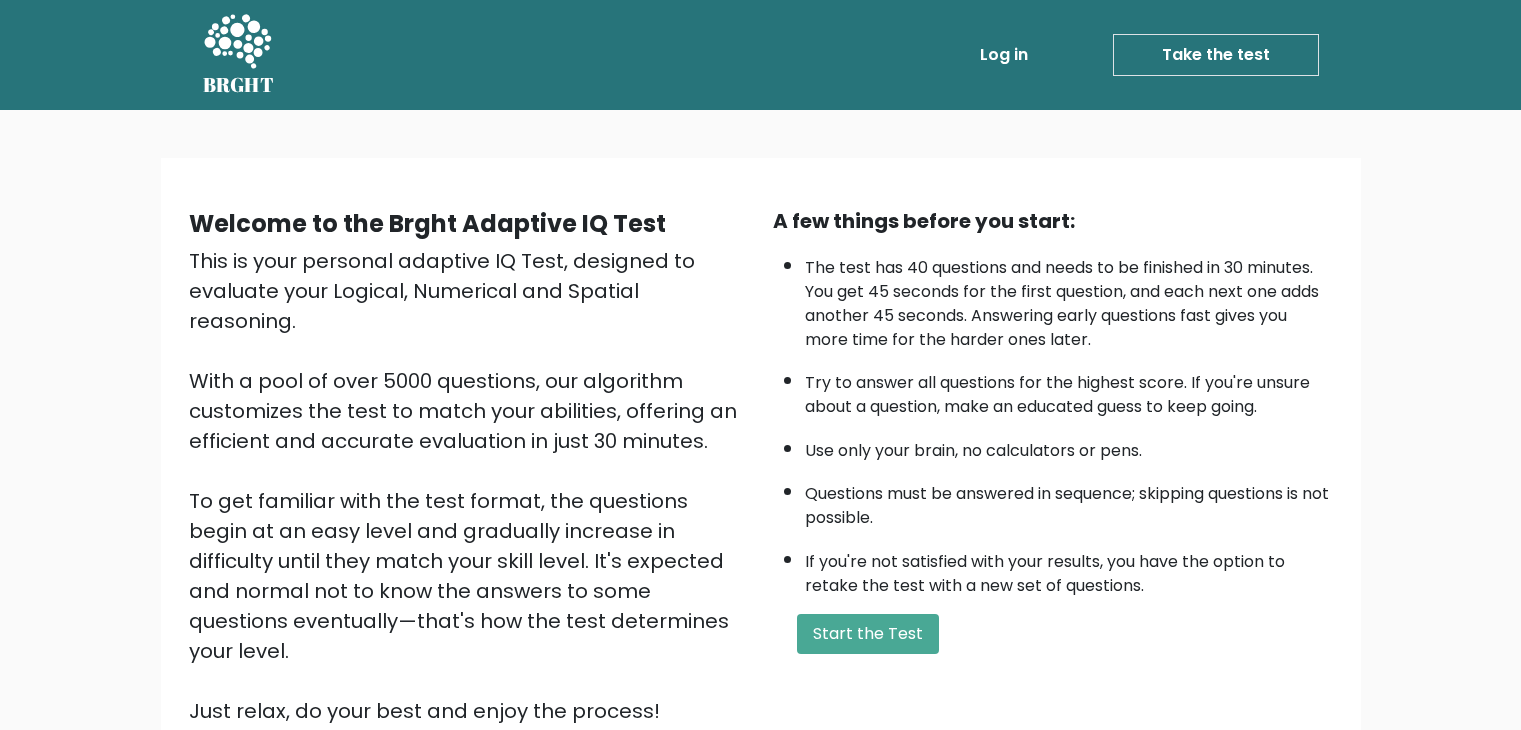 scroll, scrollTop: 0, scrollLeft: 0, axis: both 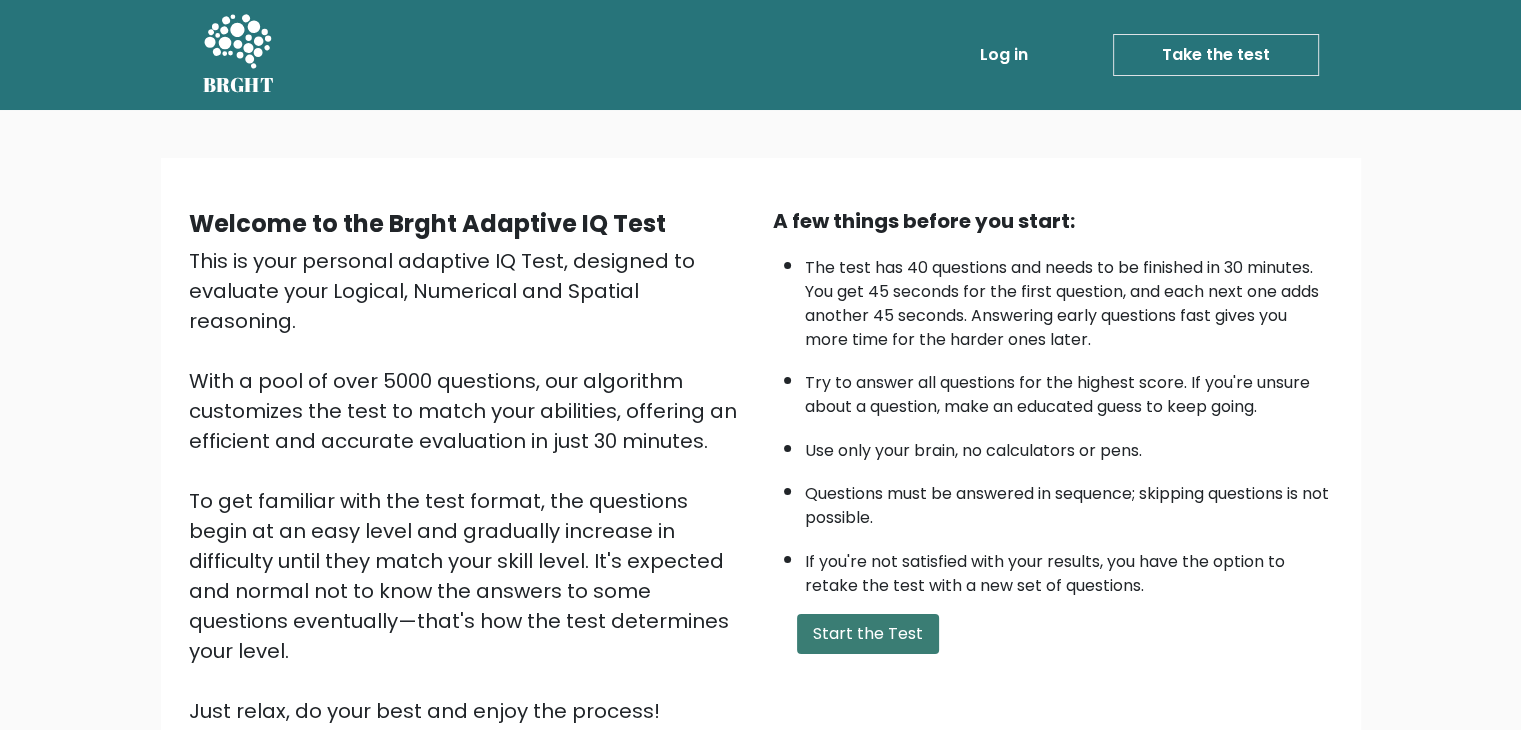 click on "Start the Test" at bounding box center [868, 634] 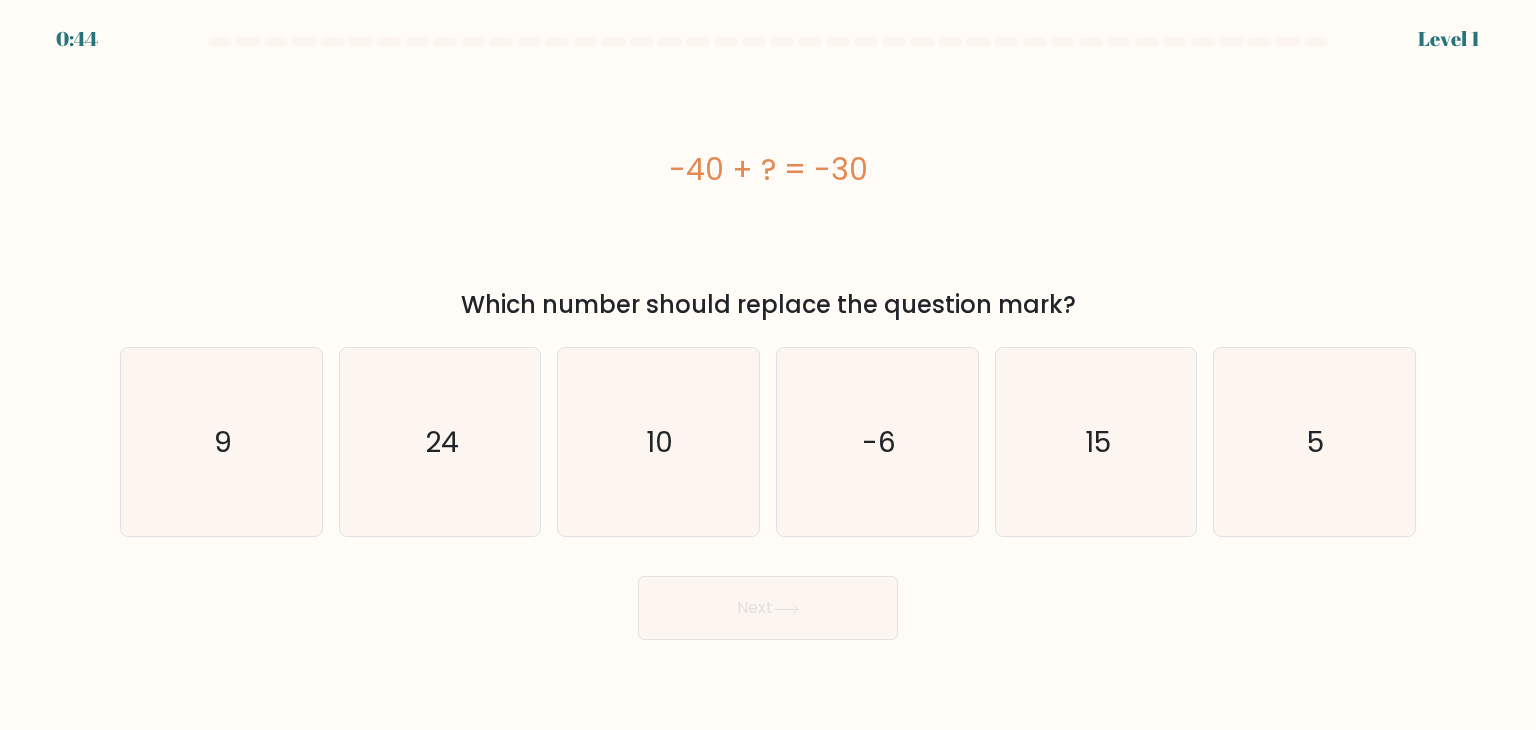 scroll, scrollTop: 0, scrollLeft: 0, axis: both 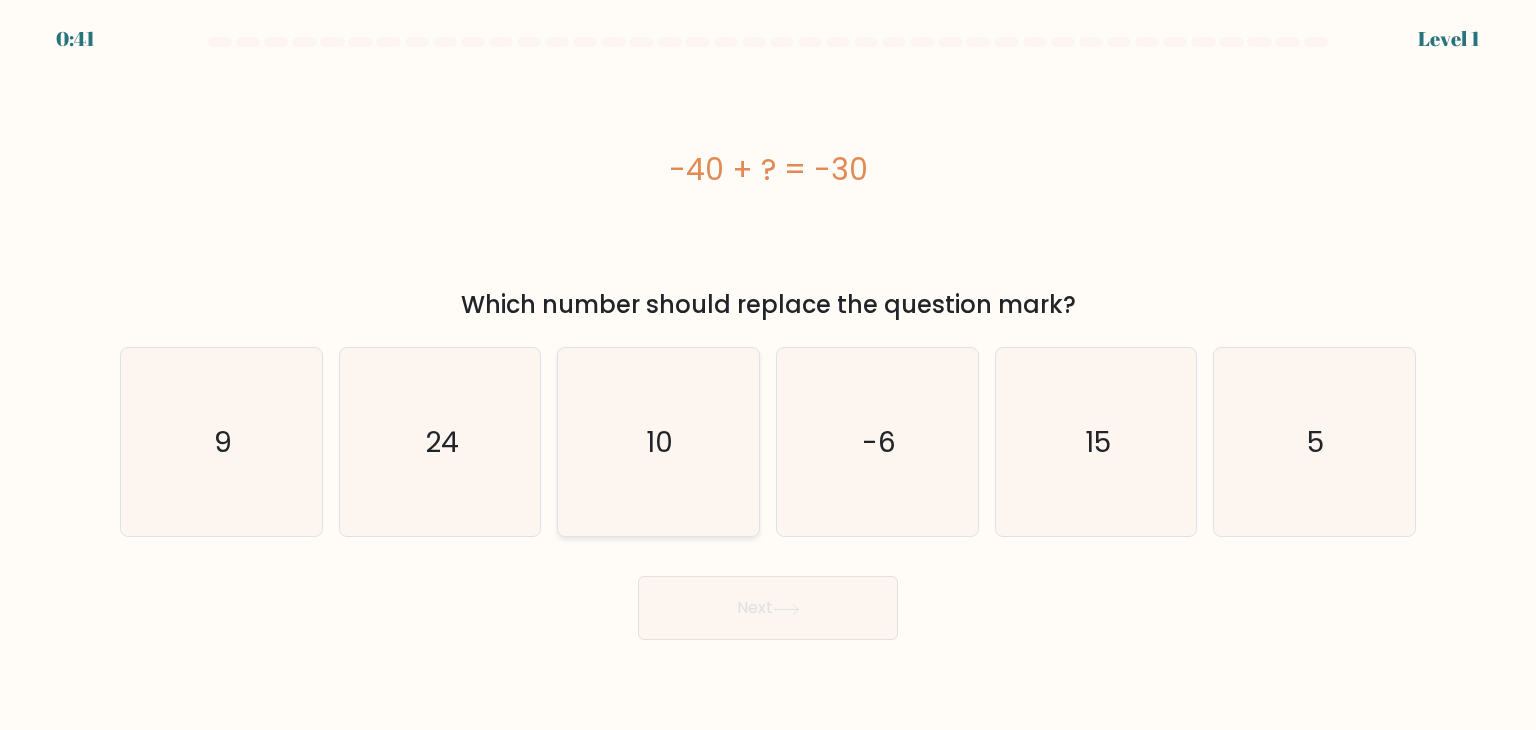 click on "10" 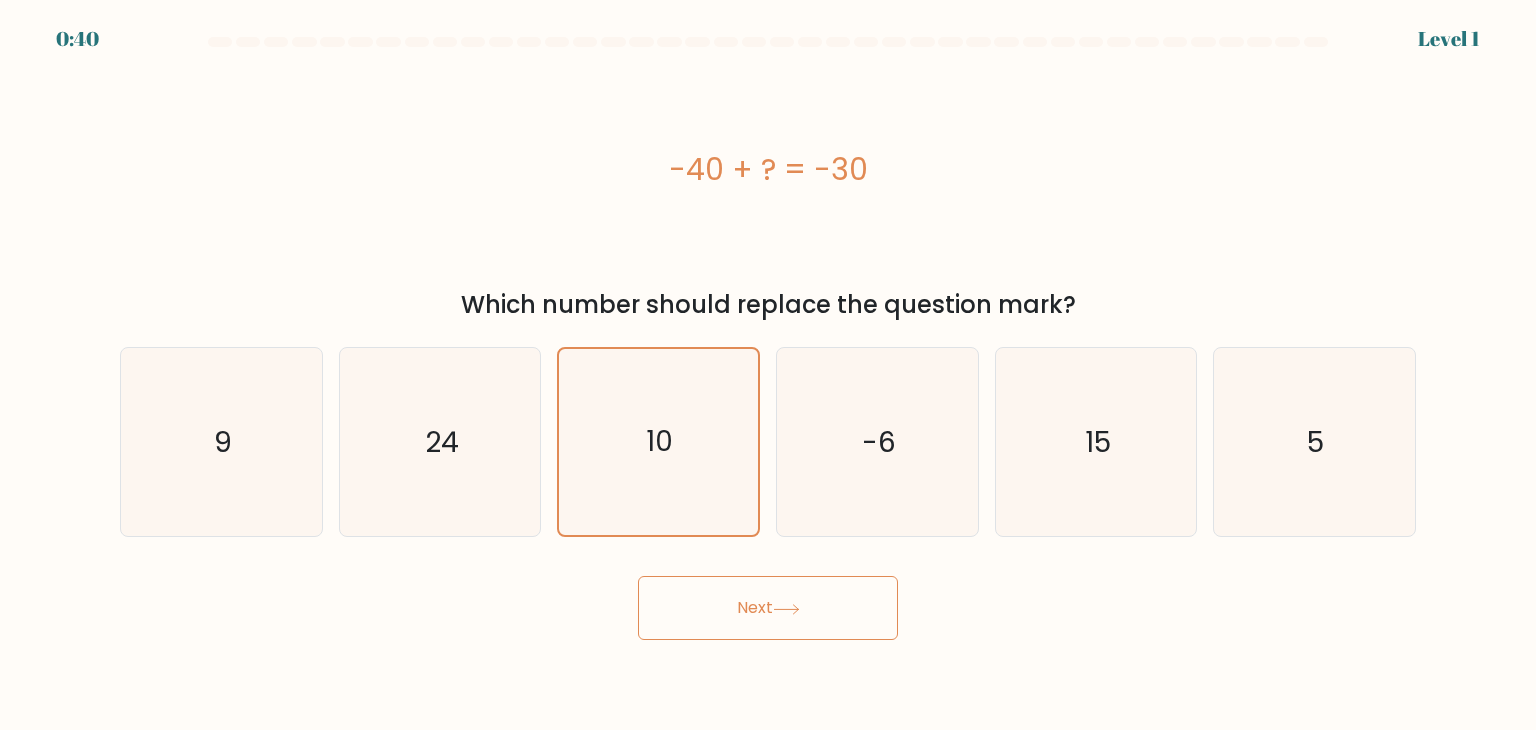 click on "Next" at bounding box center (768, 608) 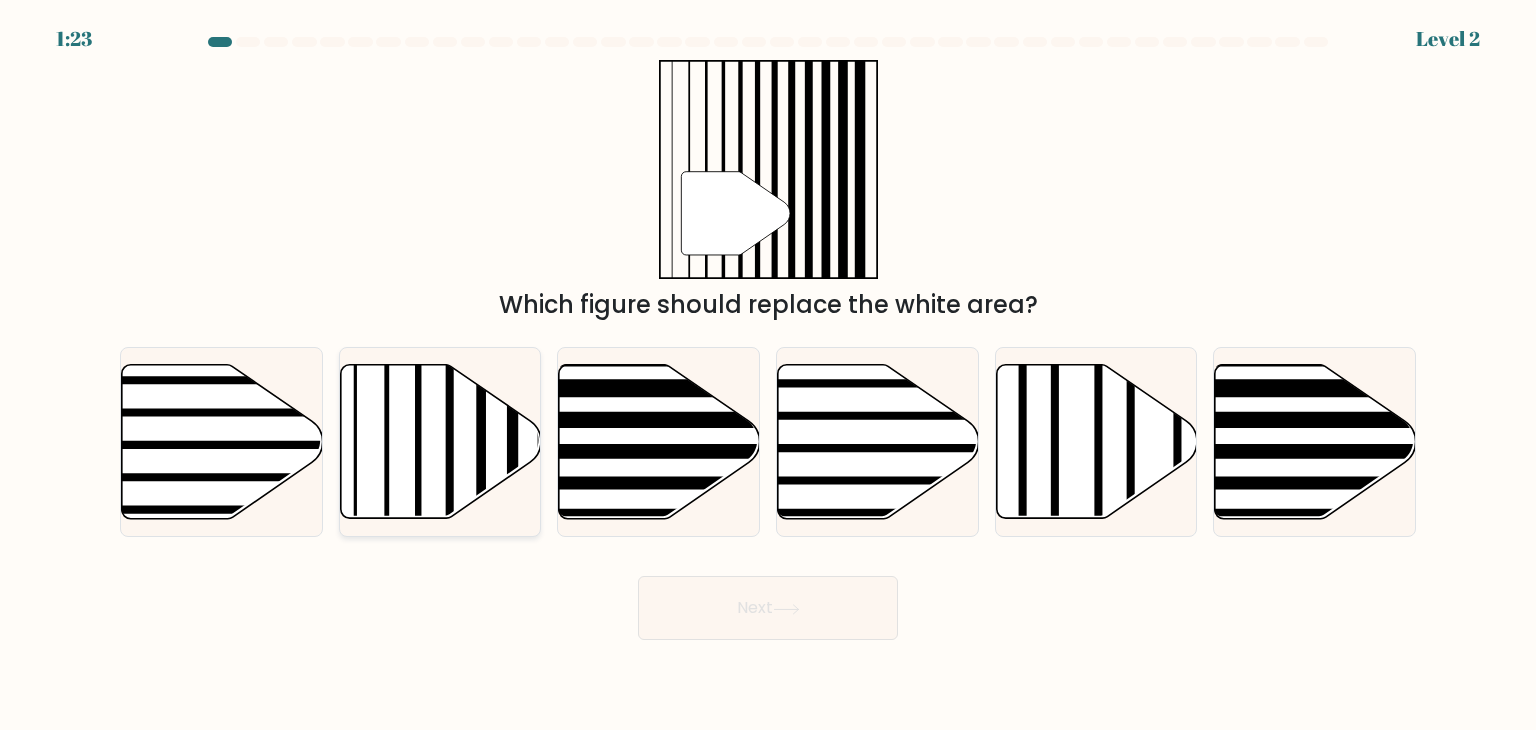 click 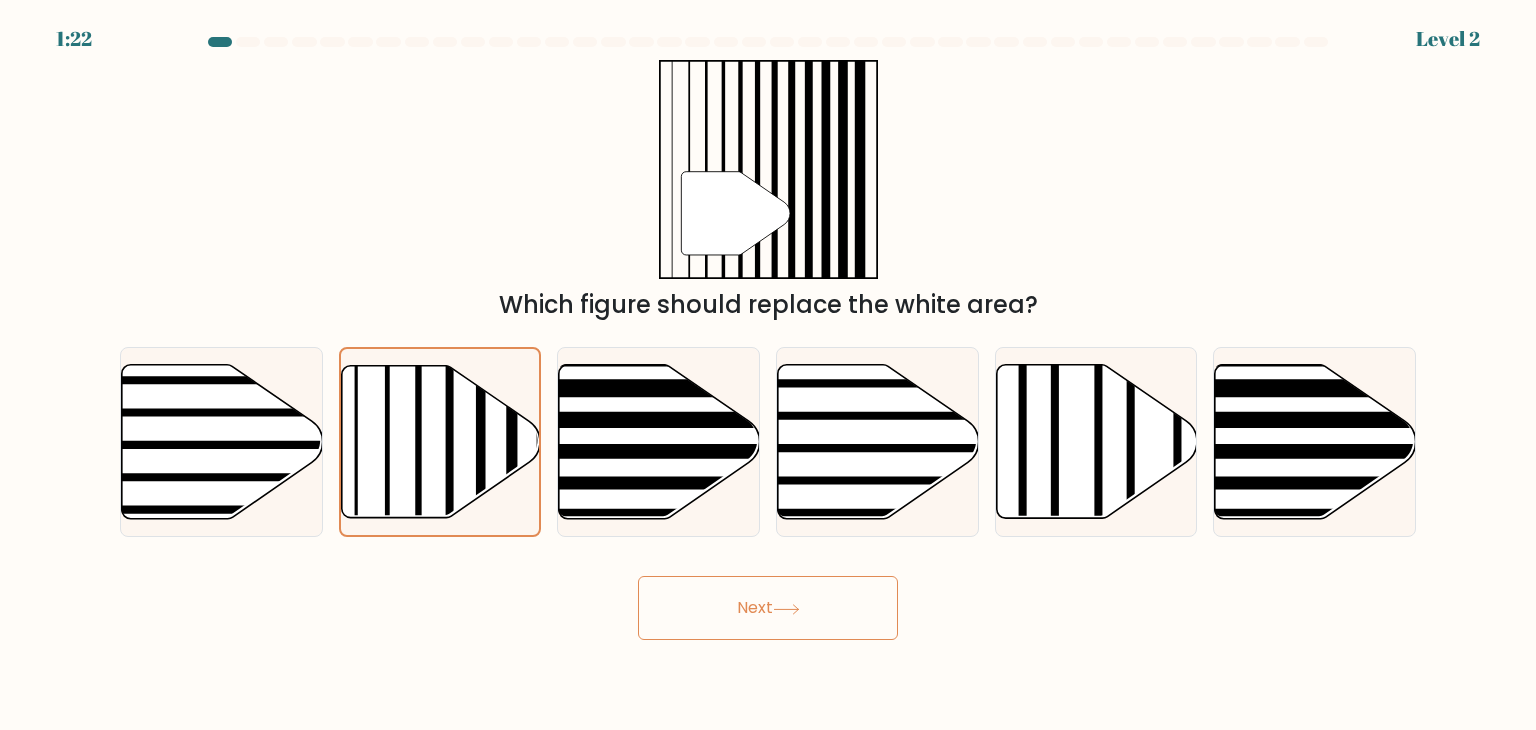 click on "Next" at bounding box center (768, 608) 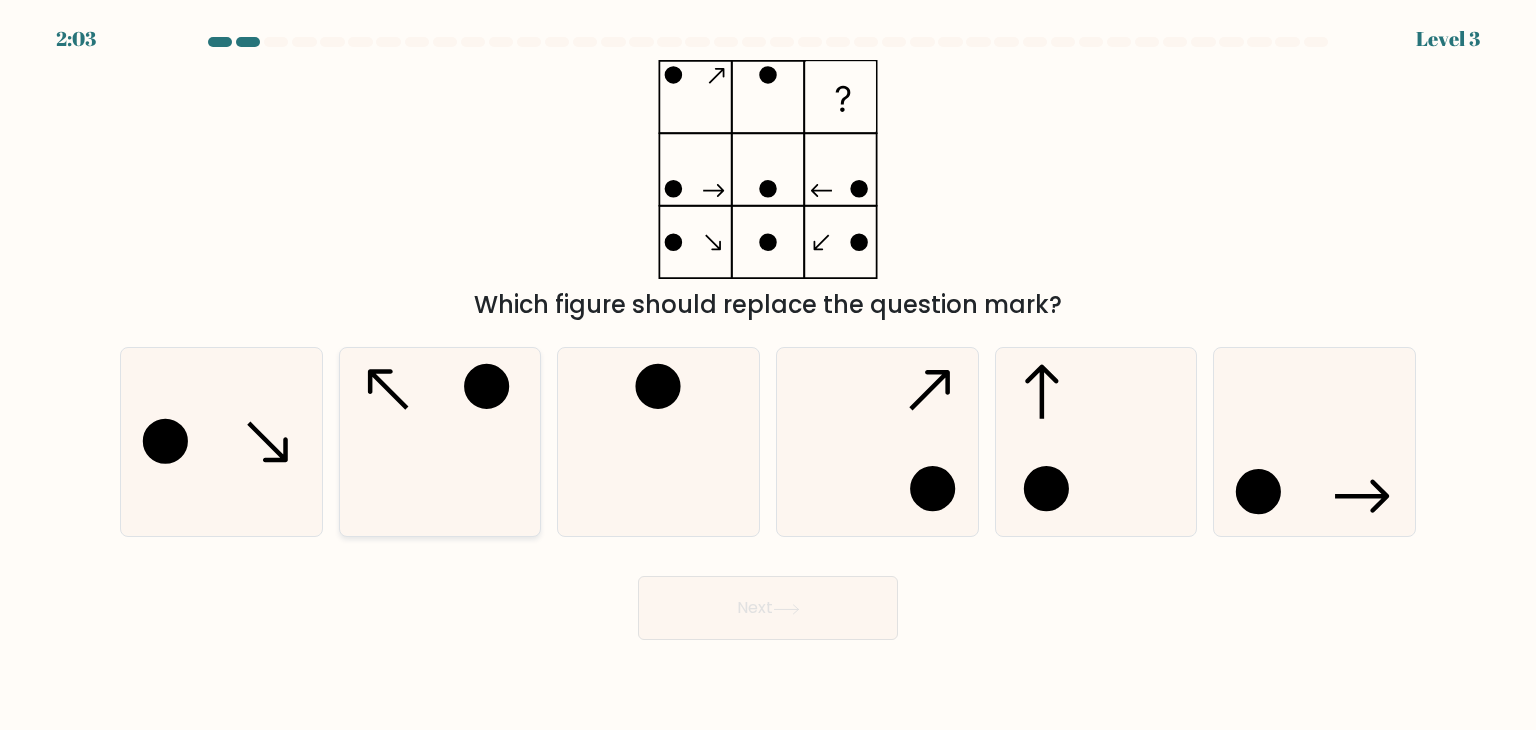 click at bounding box center [440, 442] 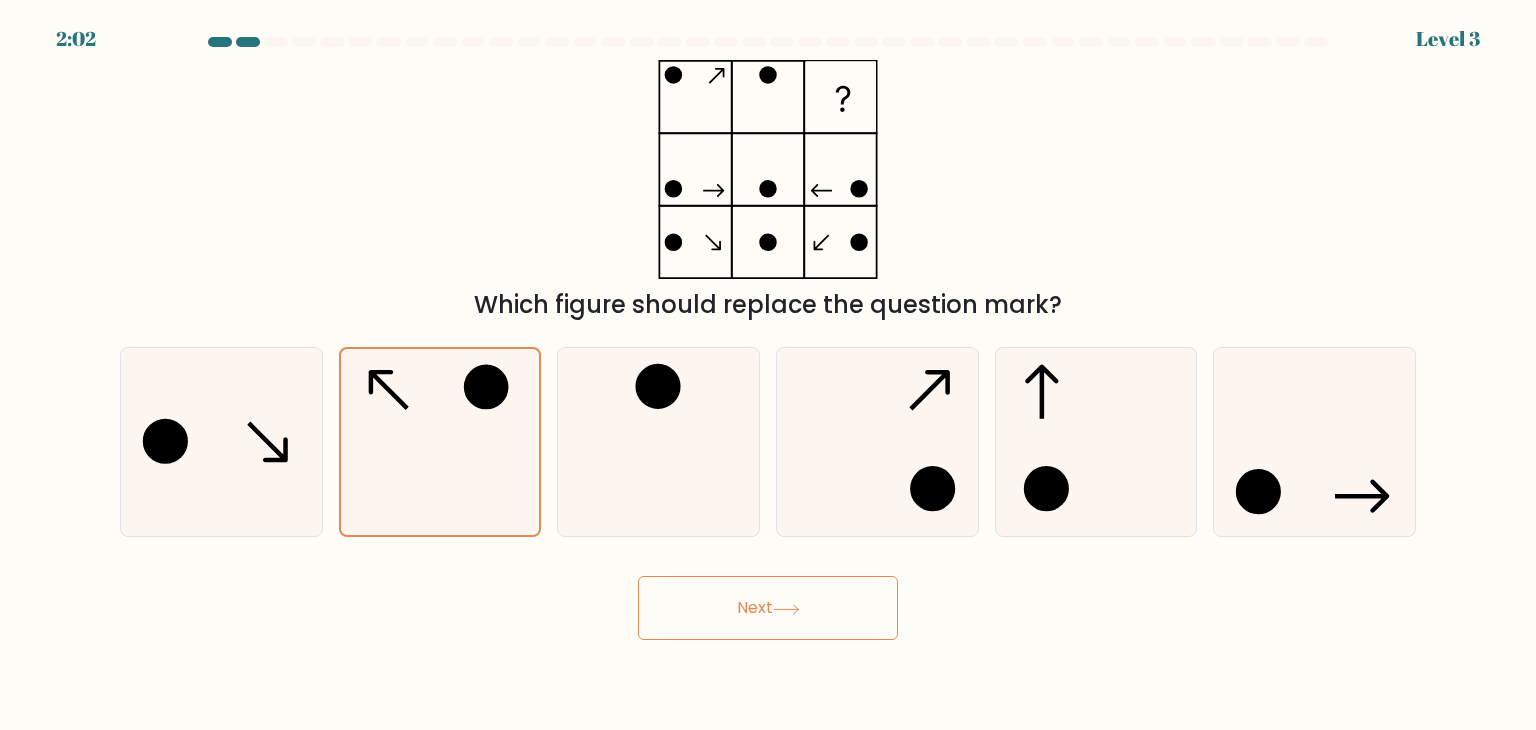 click on "Next" at bounding box center [768, 608] 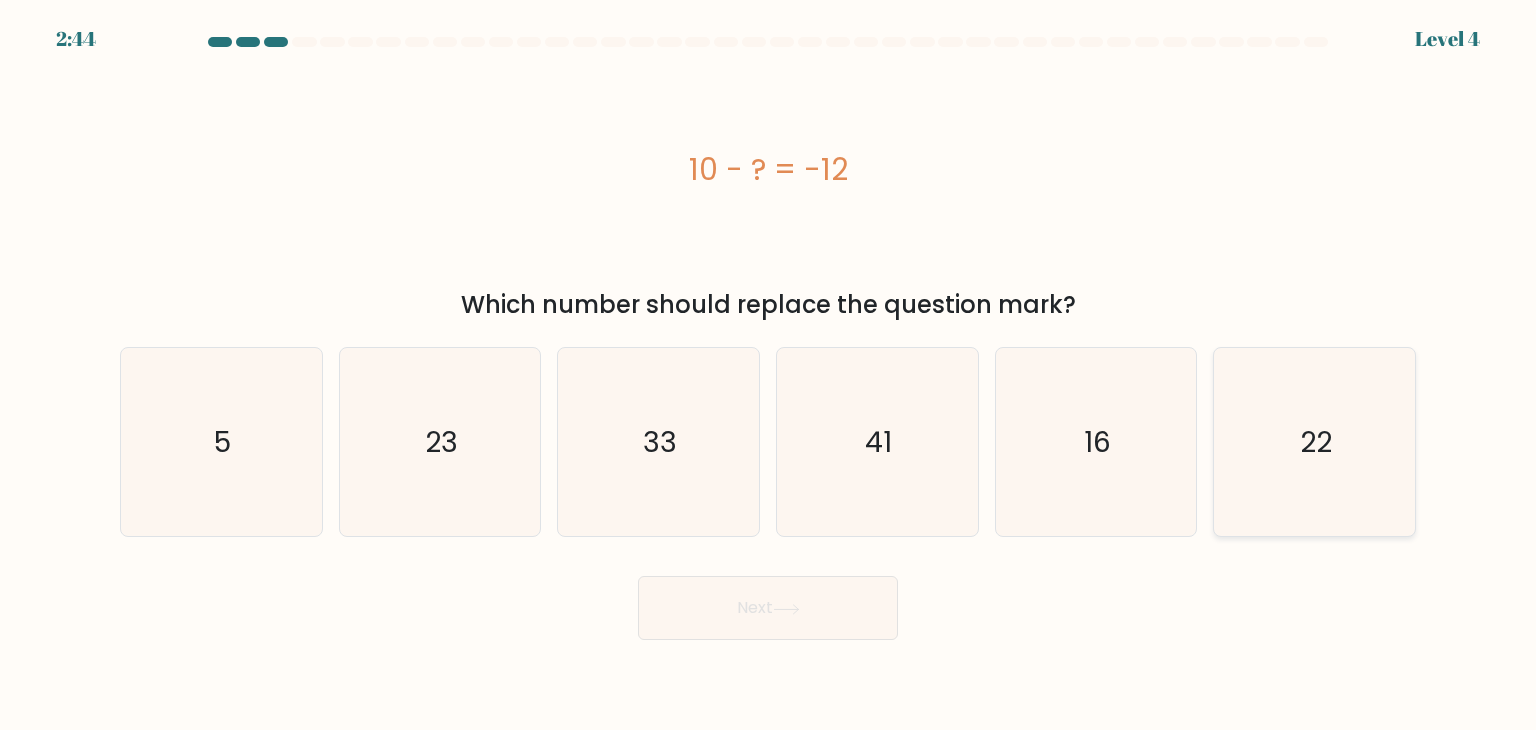 click on "22" 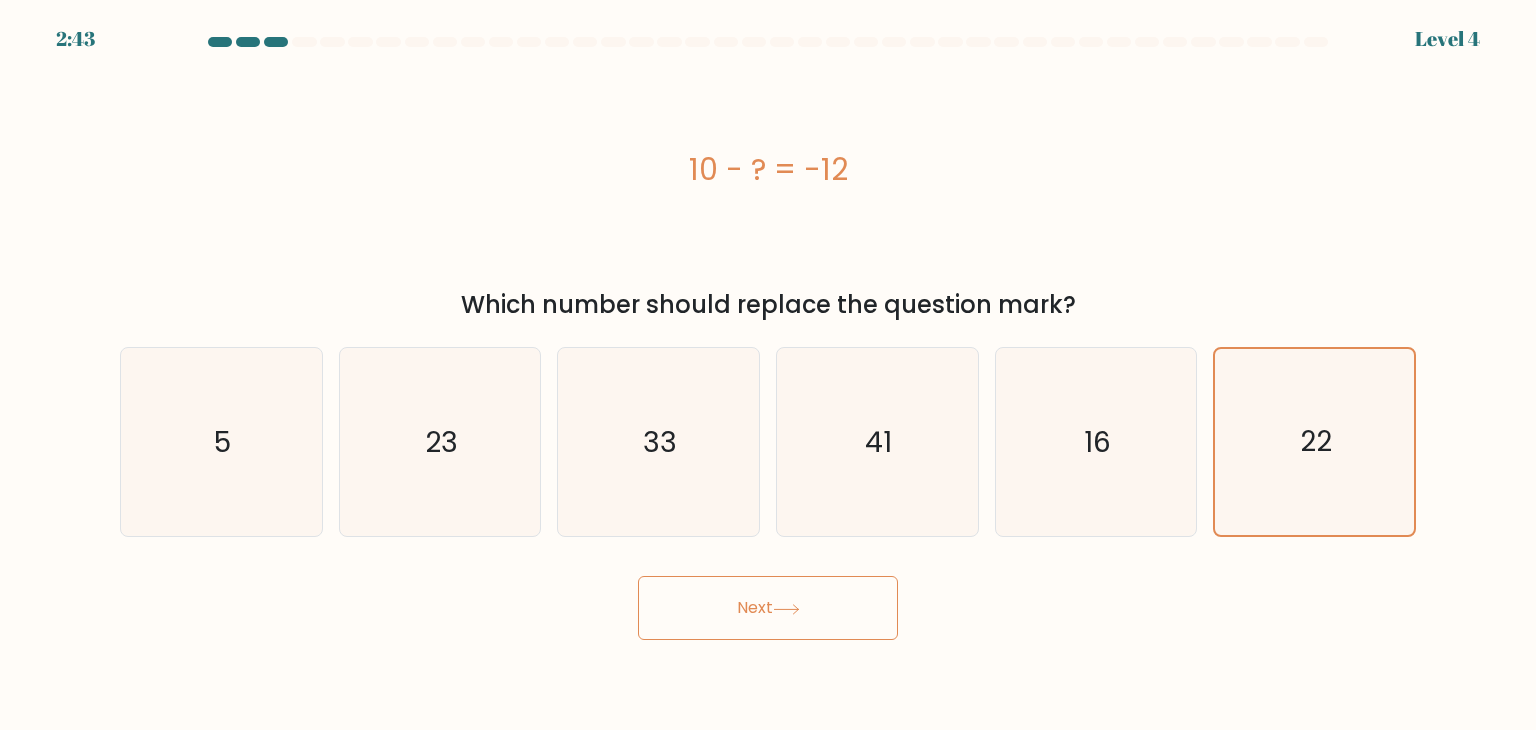 click on "Next" at bounding box center (768, 608) 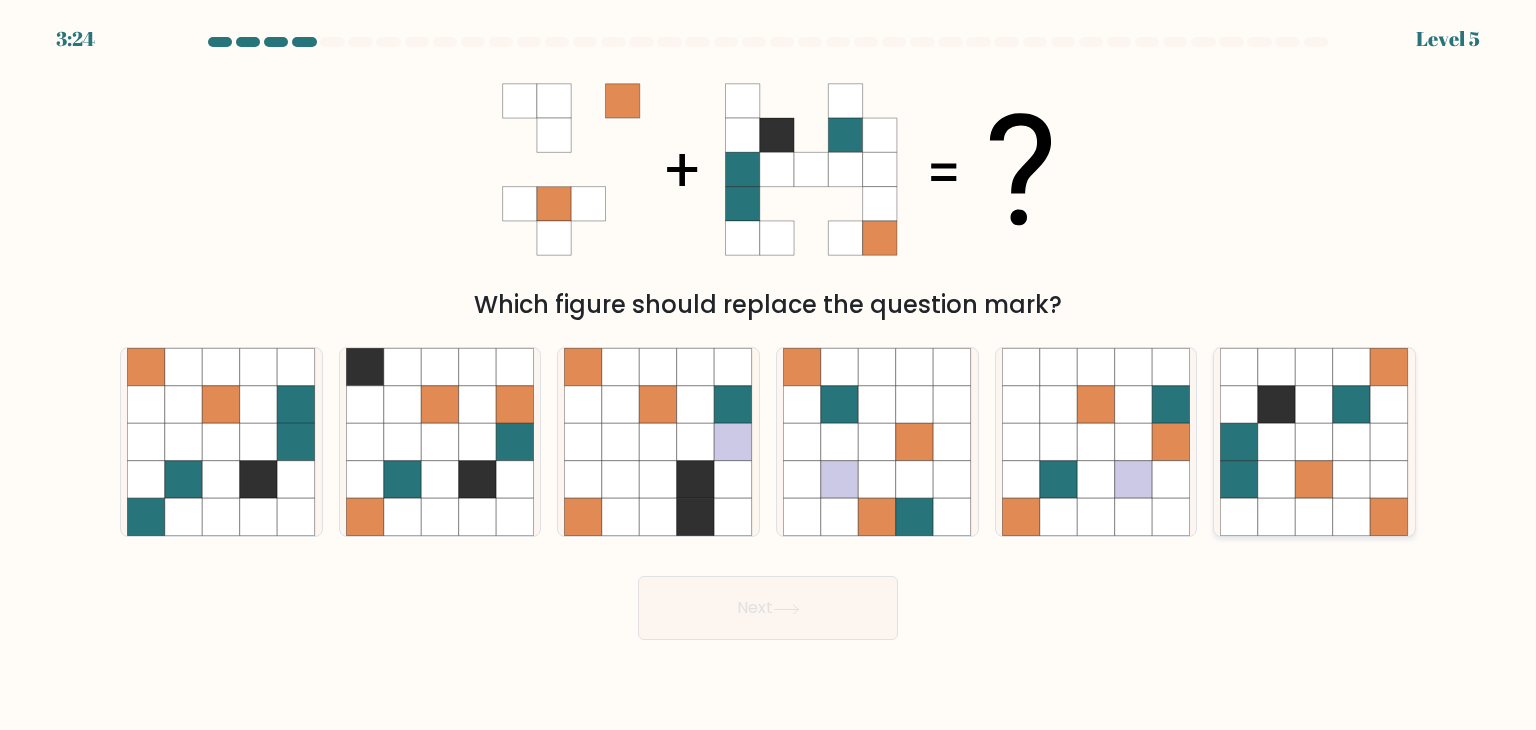 click 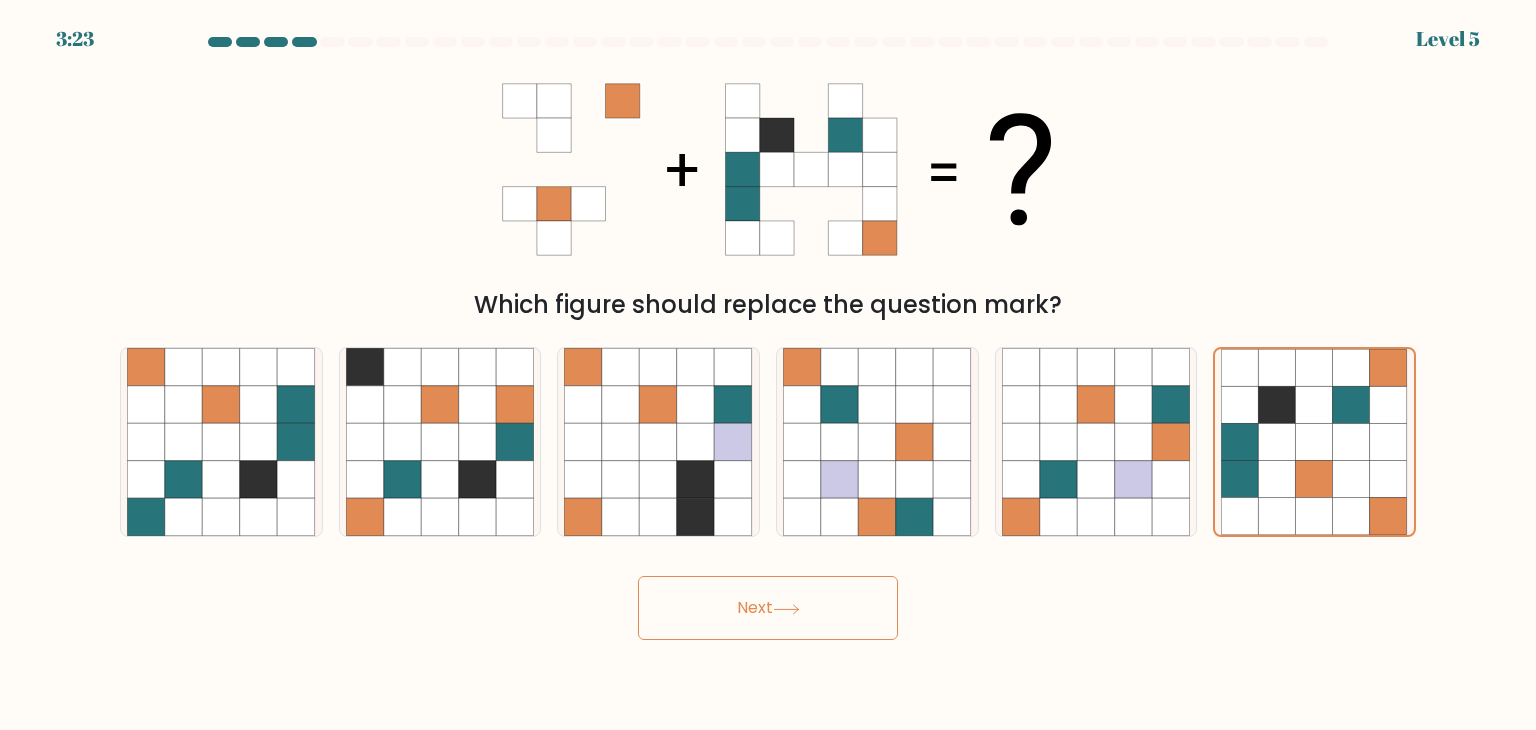 click on "Next" at bounding box center [768, 608] 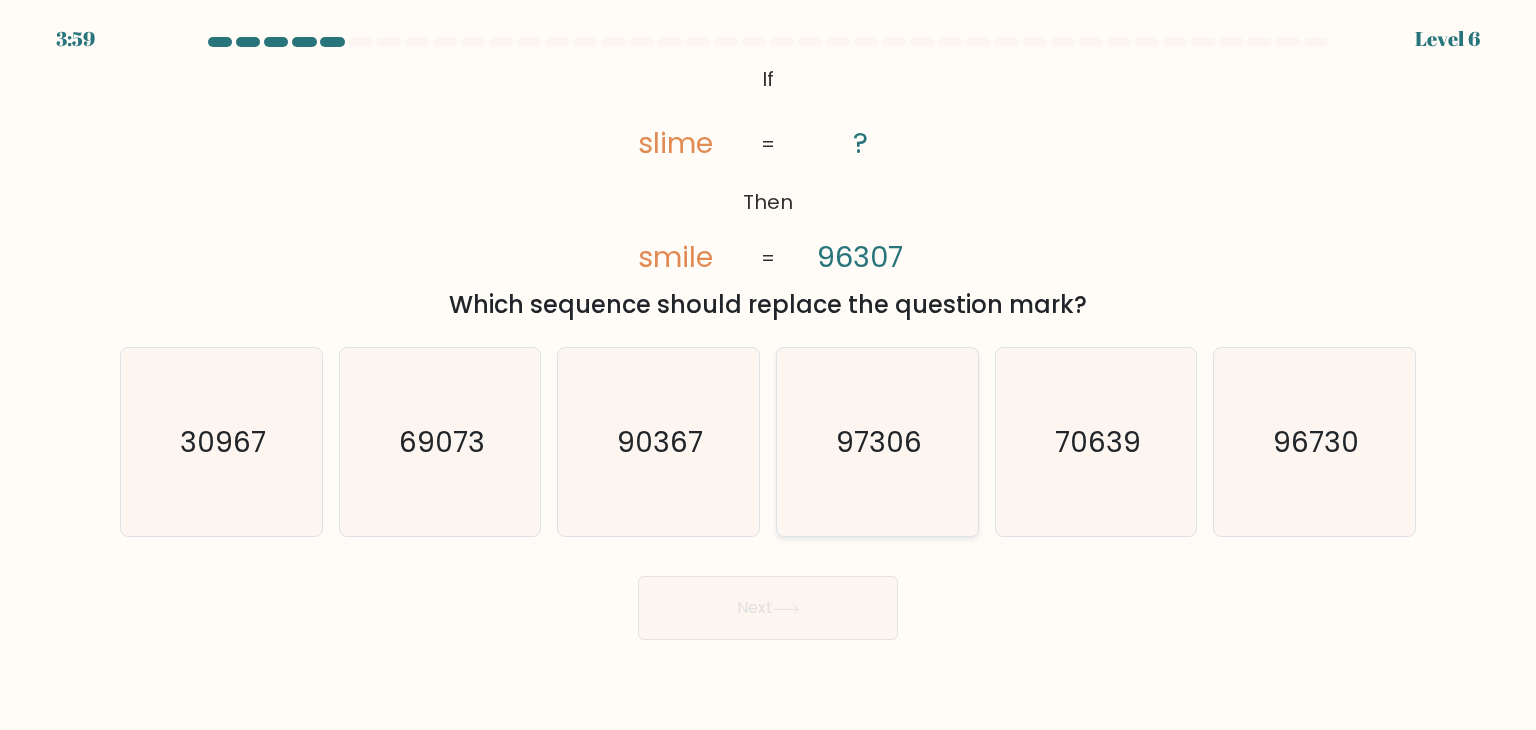 click on "97306" 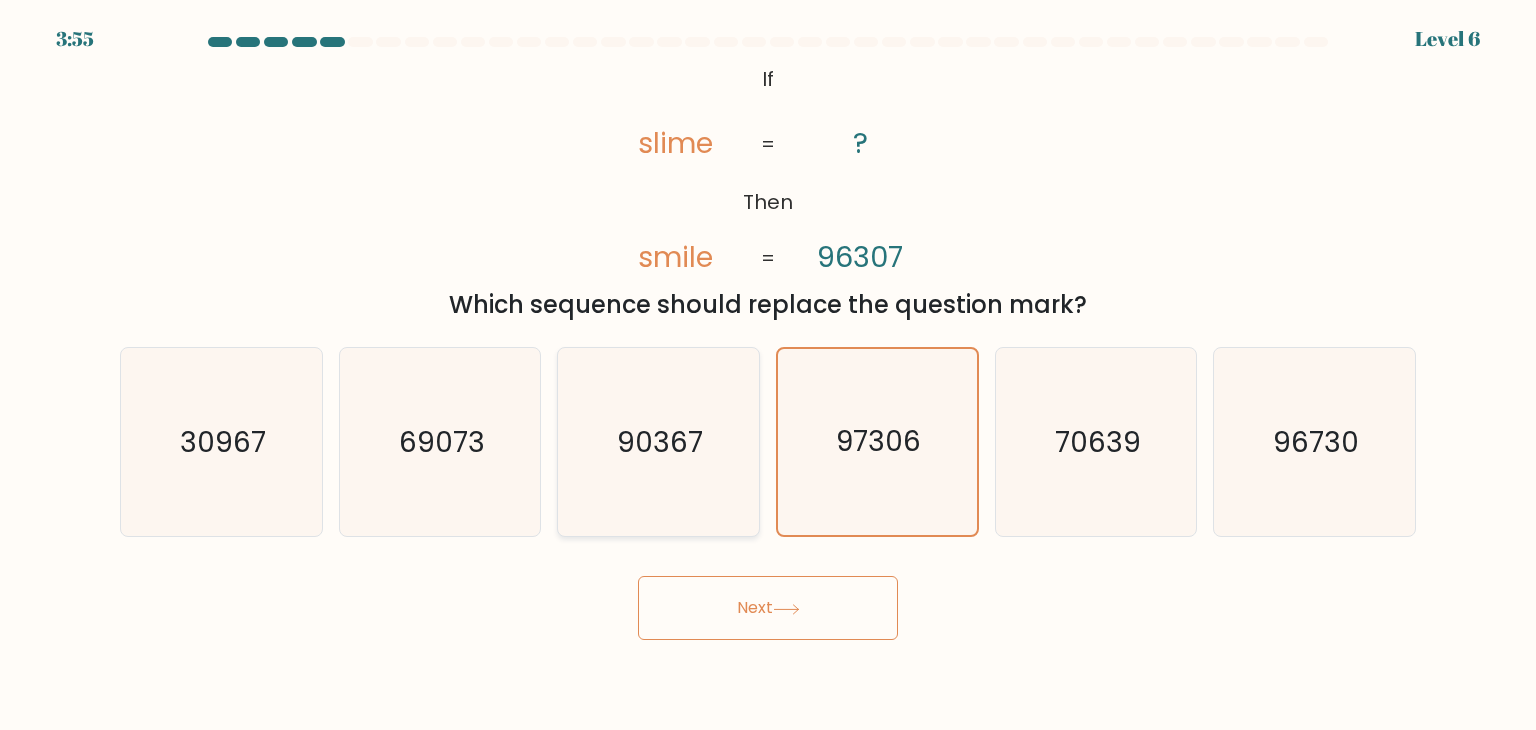 click on "90367" 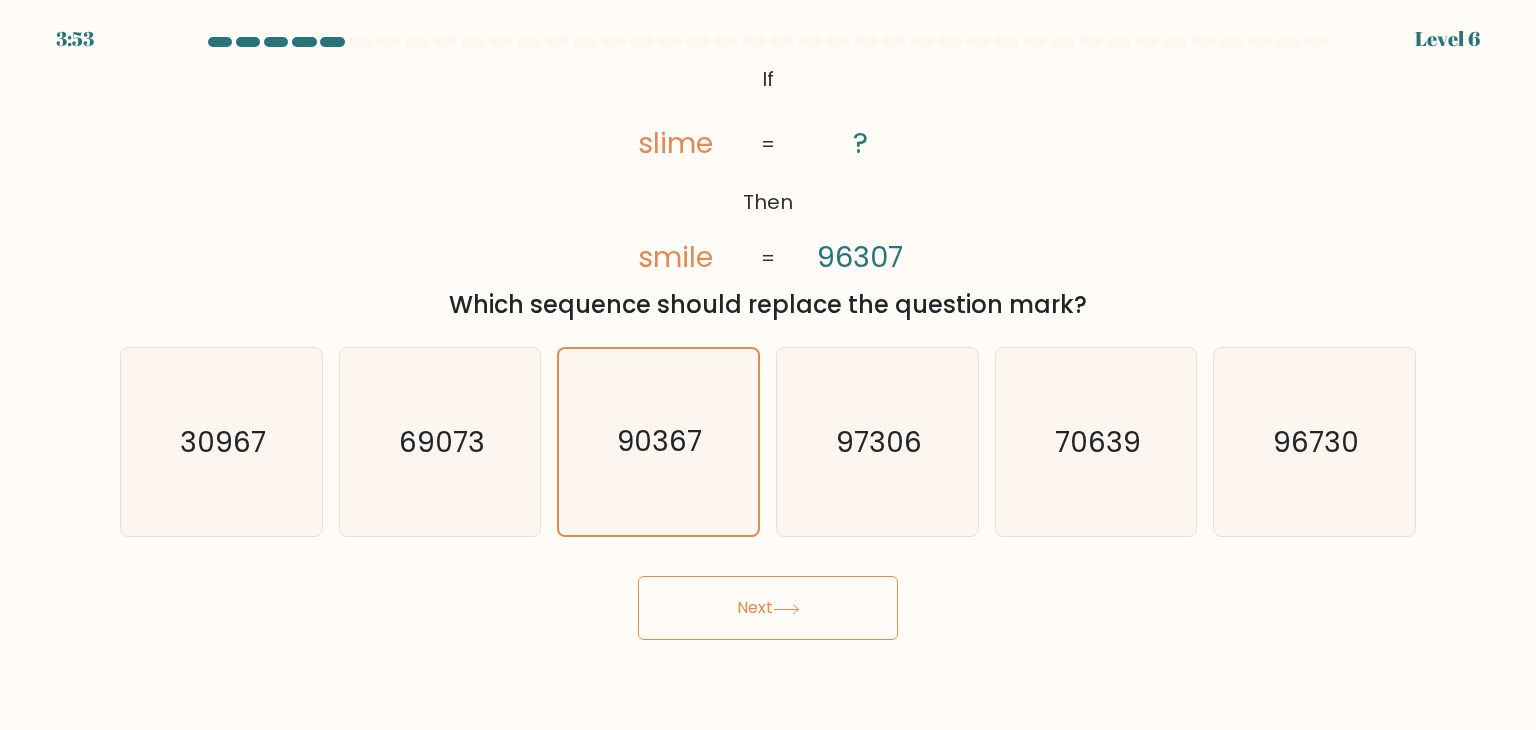 click on "Next" at bounding box center (768, 608) 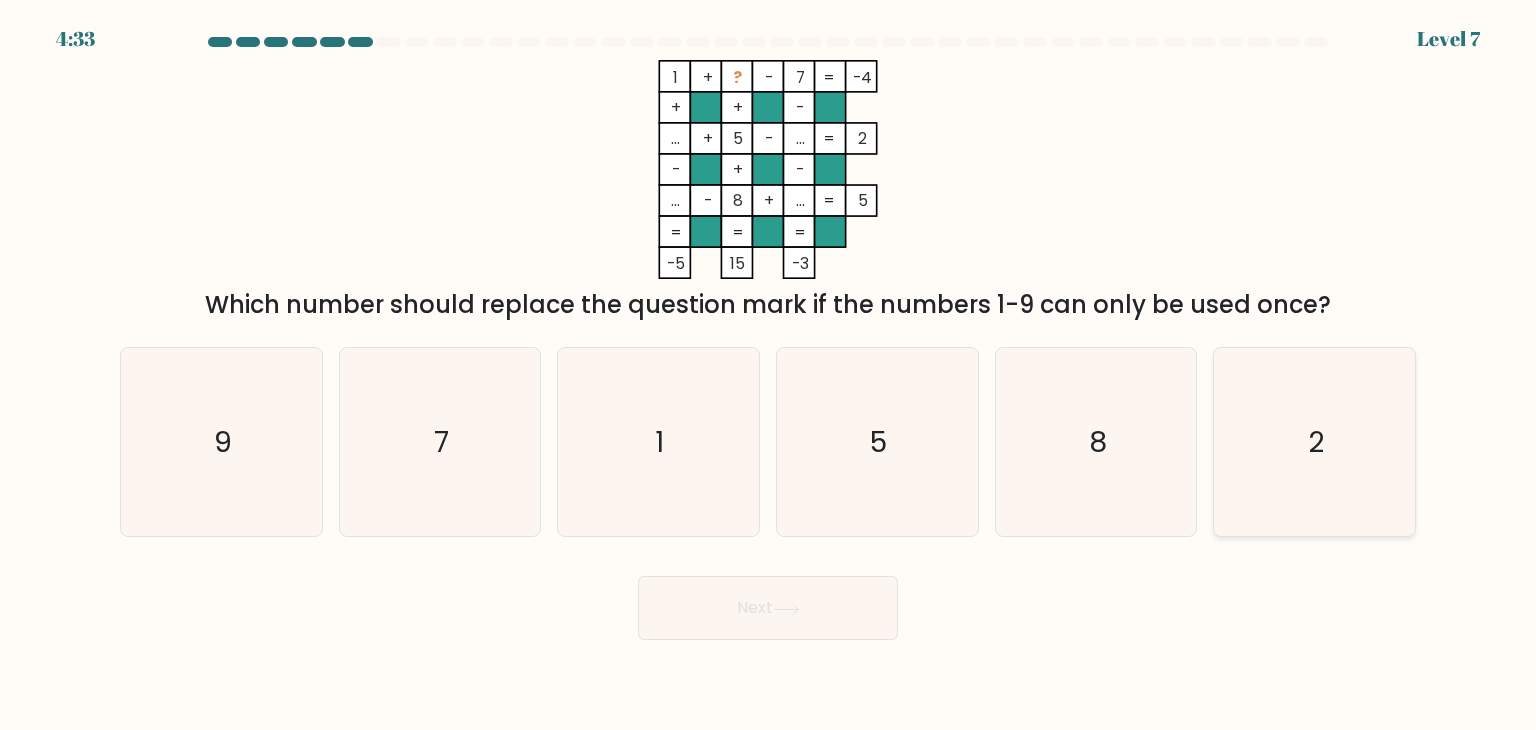 click on "2" 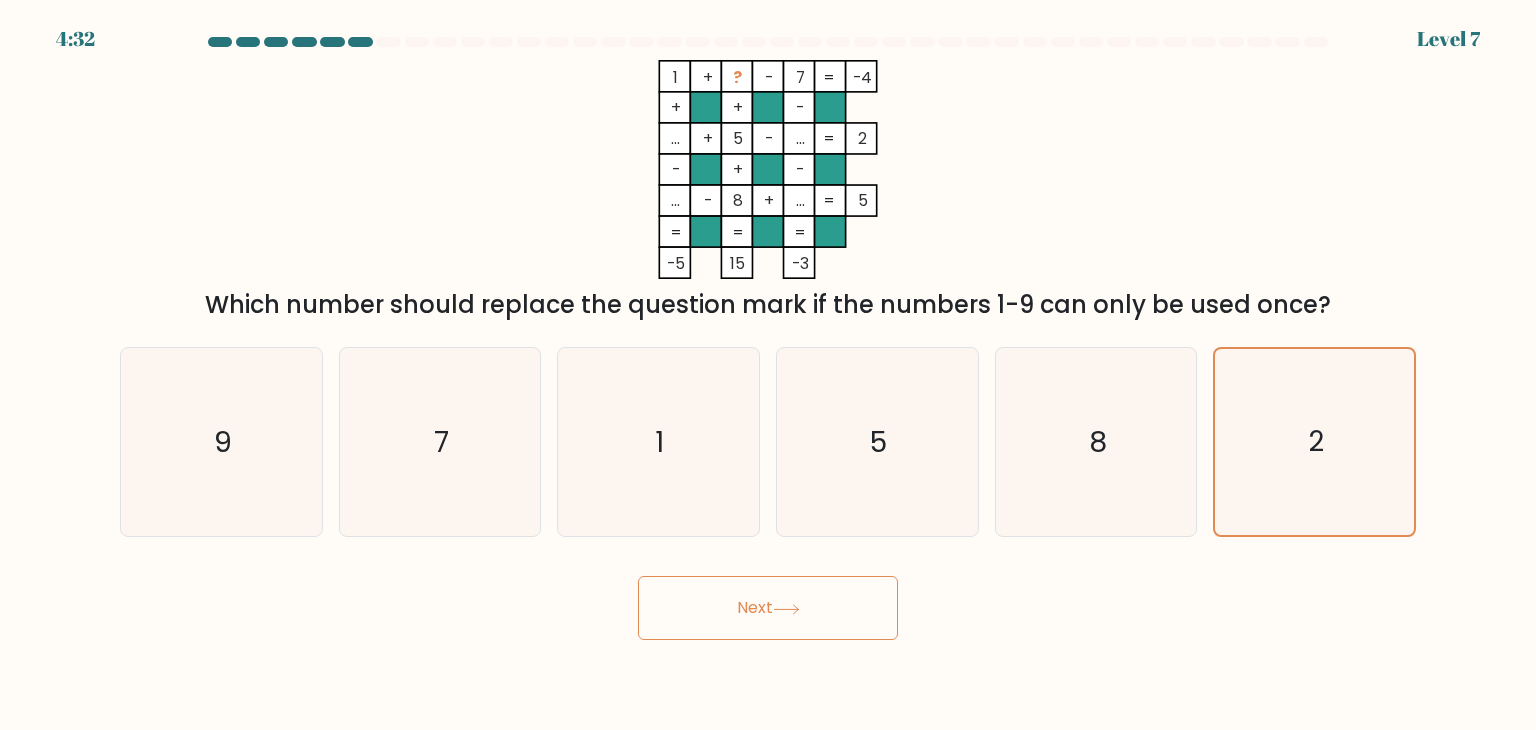 click on "Next" at bounding box center (768, 608) 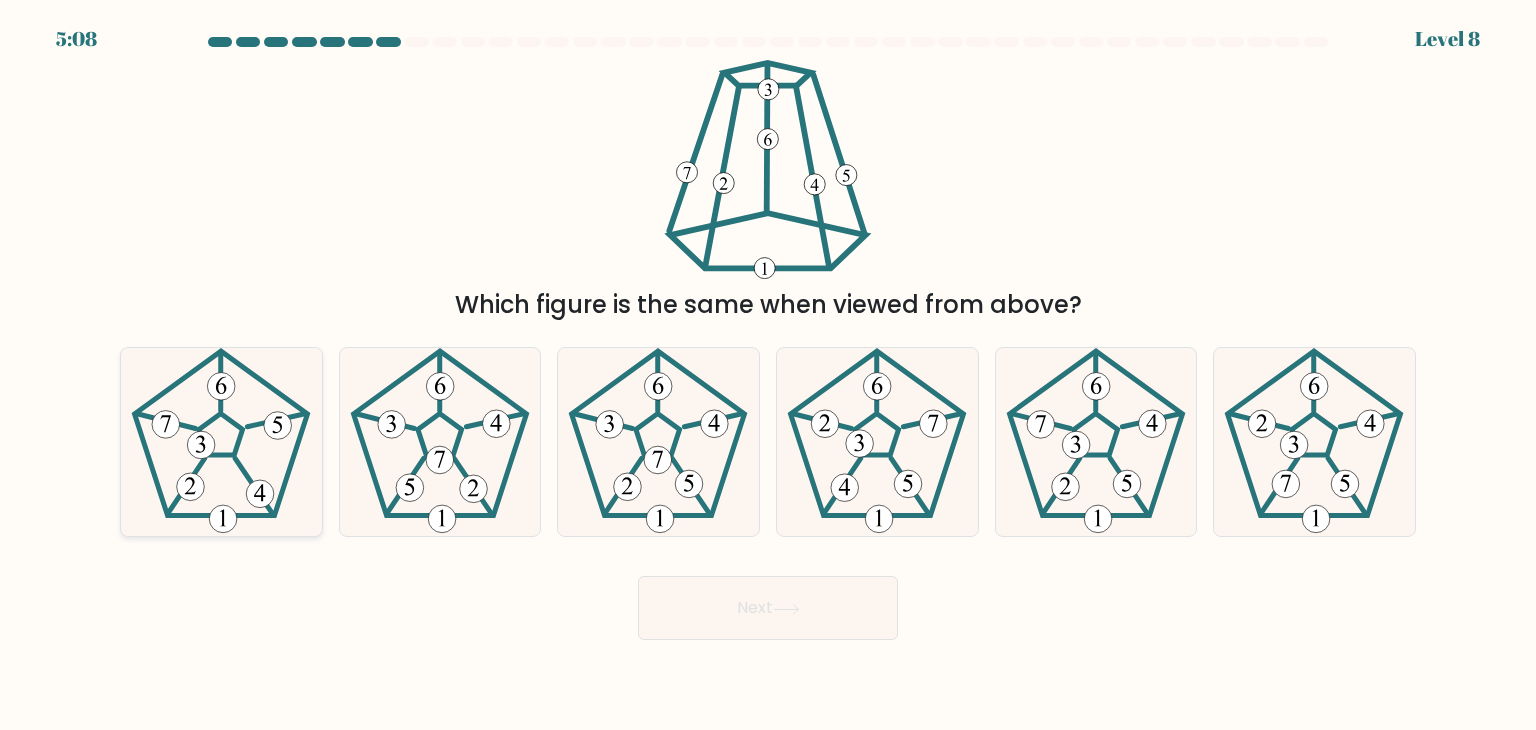 click 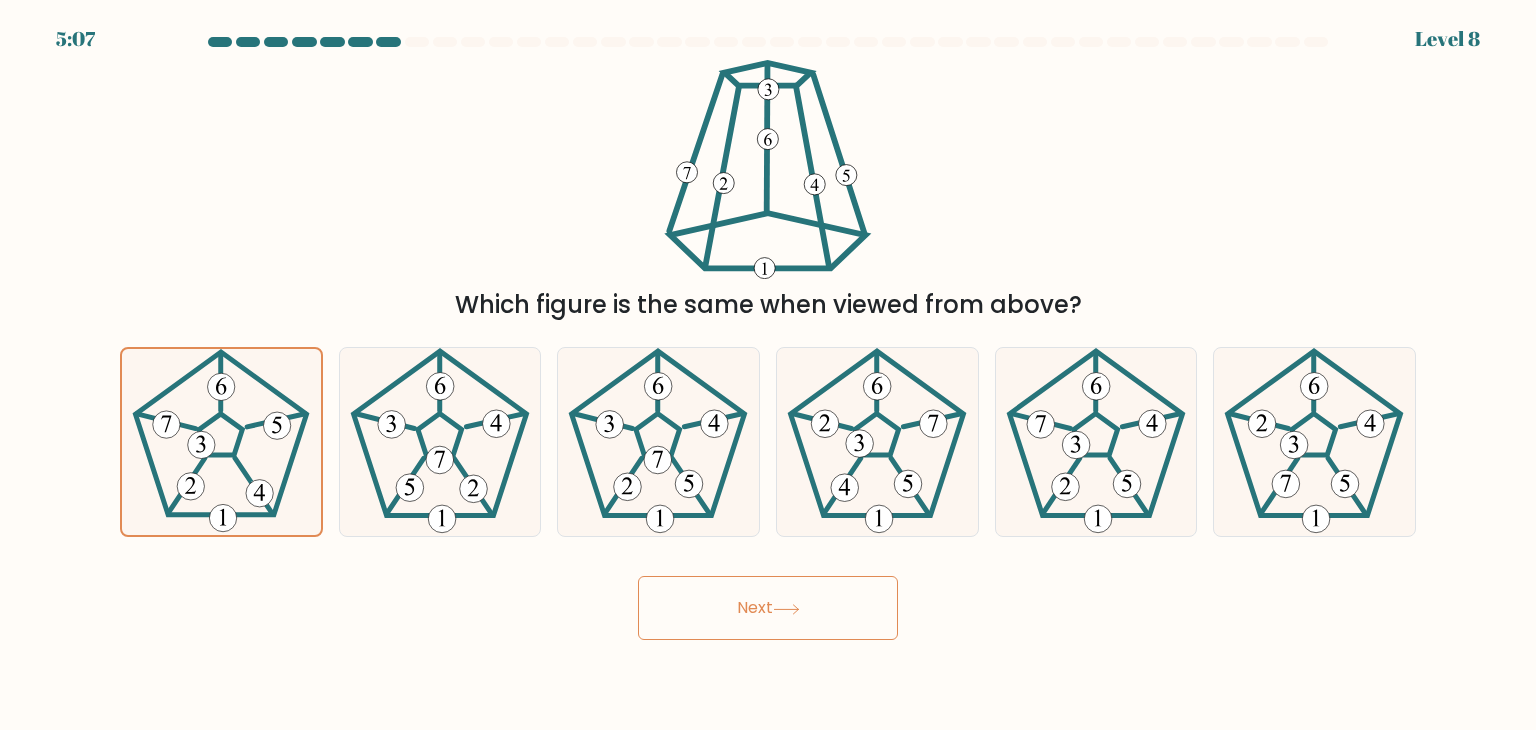 click on "Next" at bounding box center (768, 608) 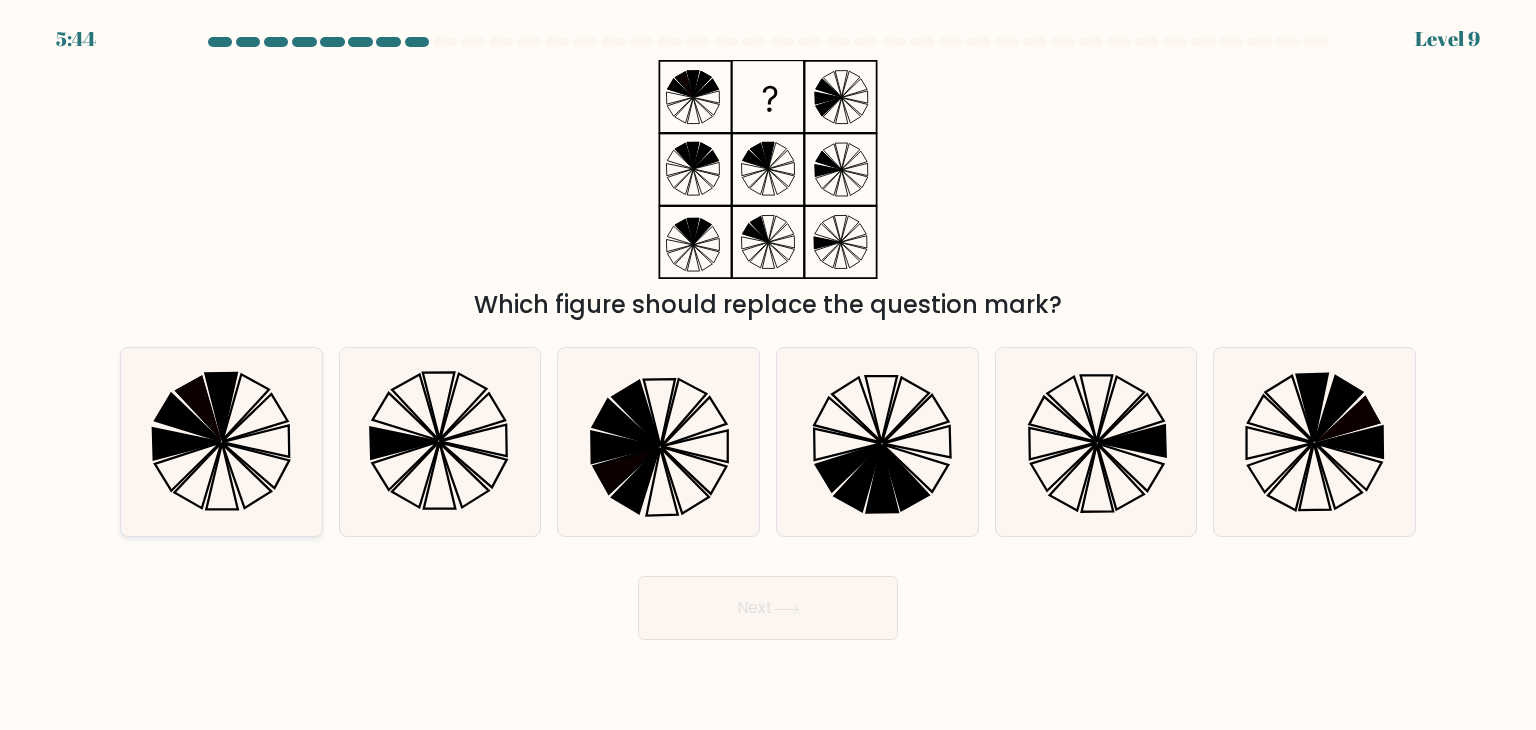 click 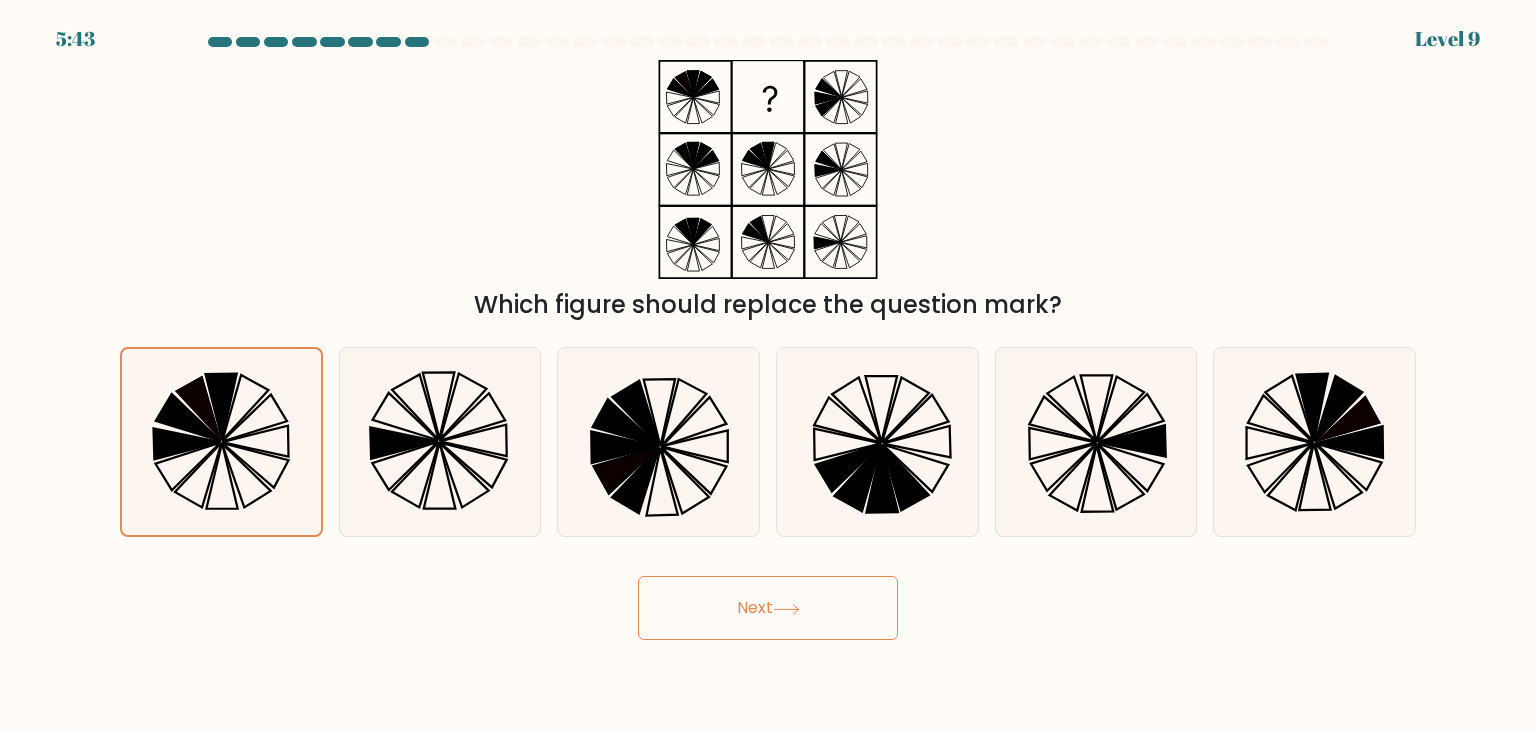 drag, startPoint x: 760, startPoint y: 645, endPoint x: 803, endPoint y: 622, distance: 48.76474 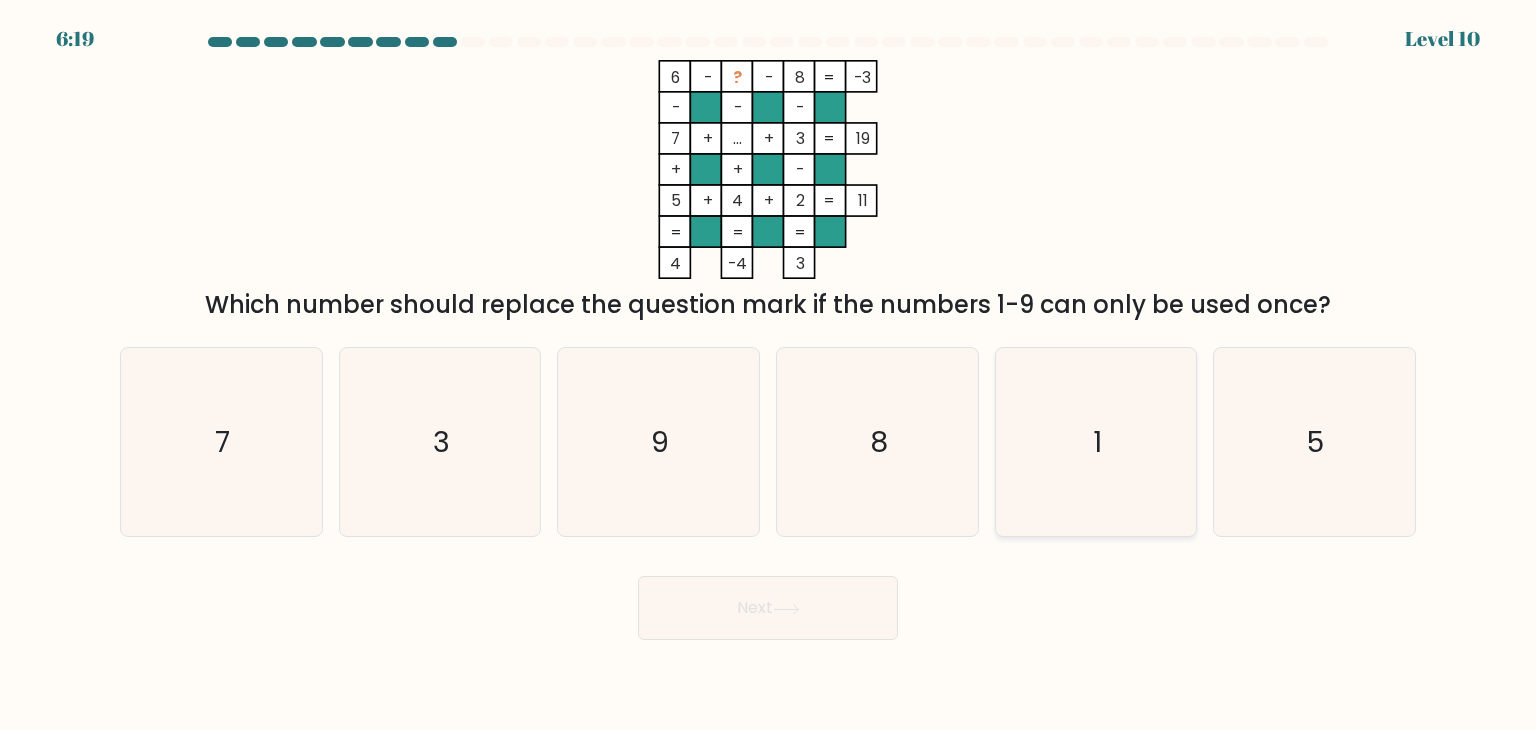 click on "1" 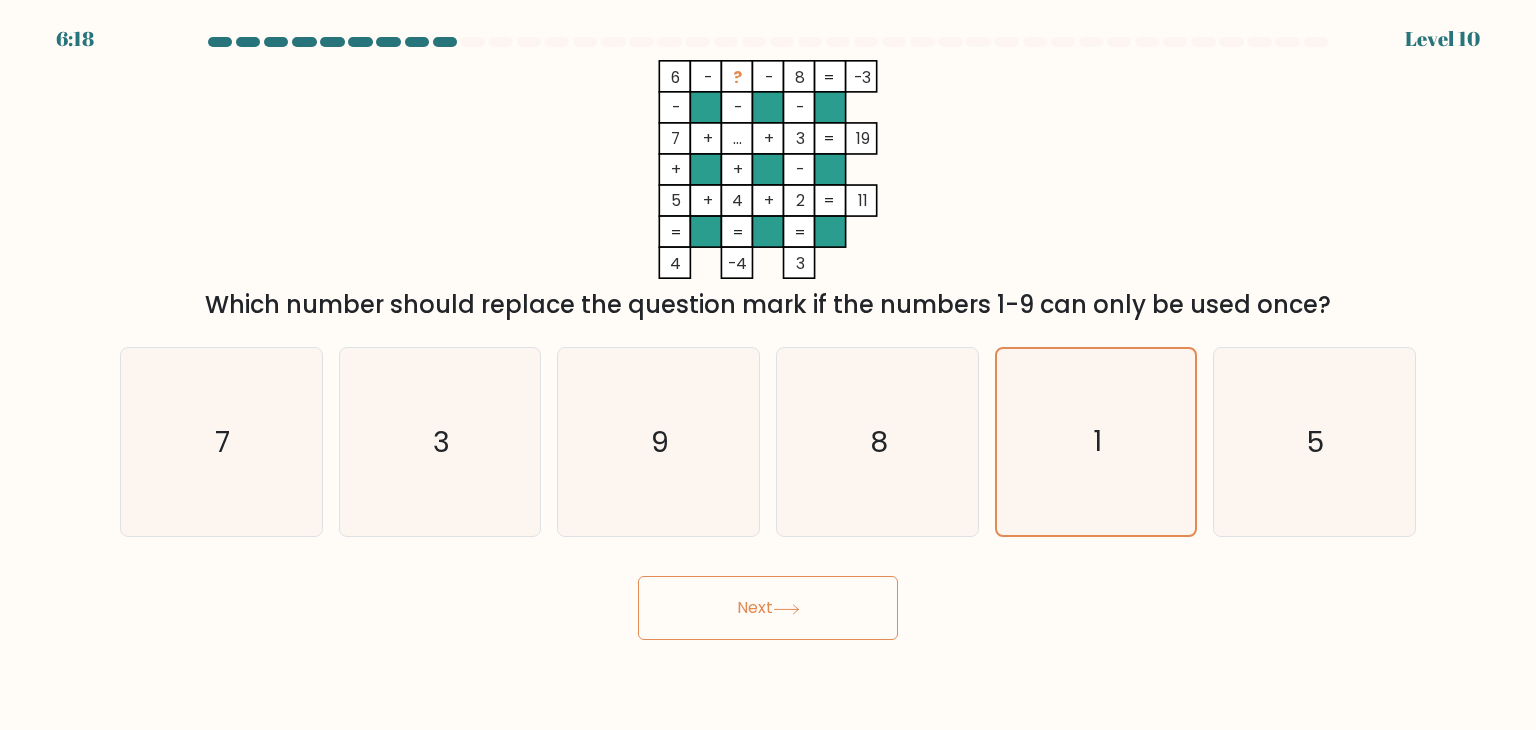 click on "Next" at bounding box center [768, 608] 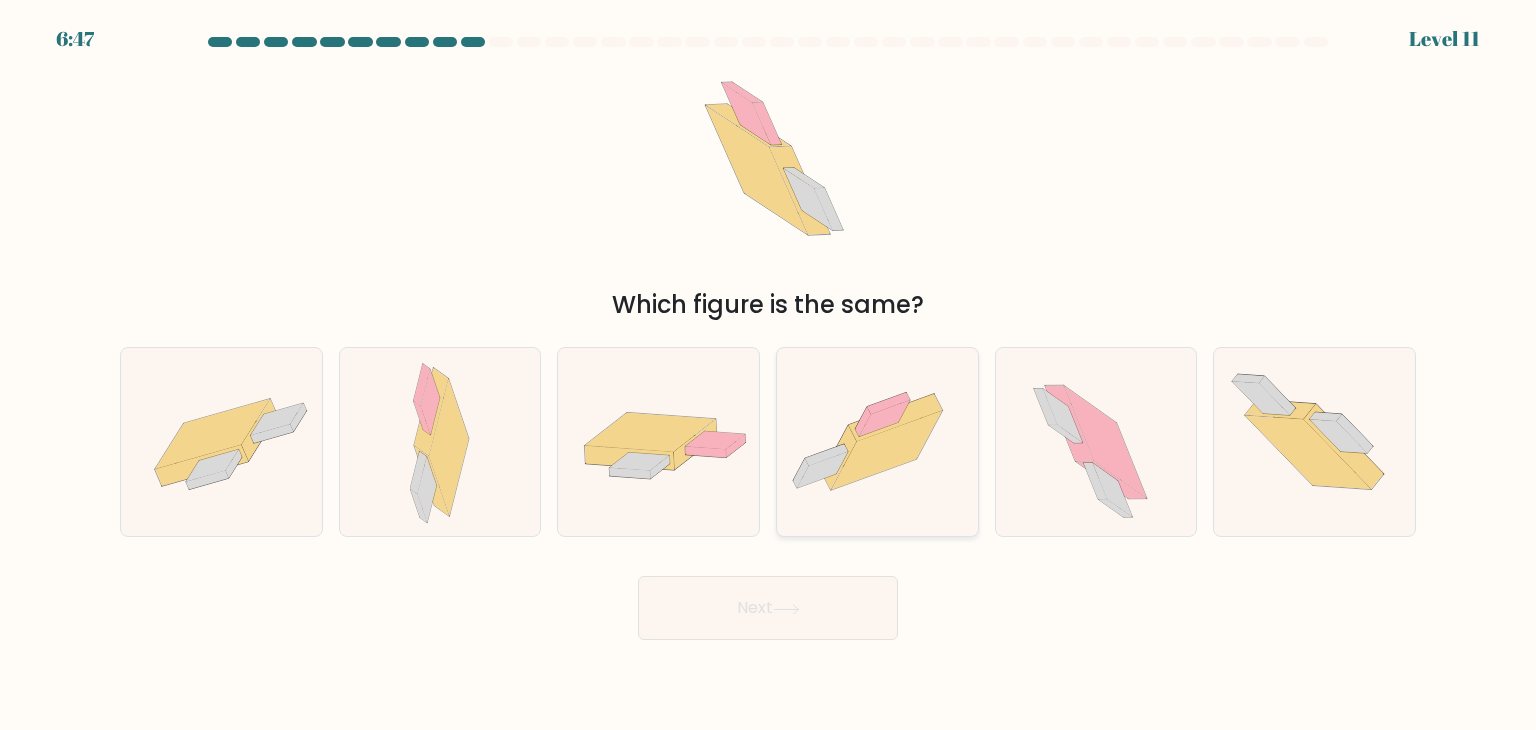 click 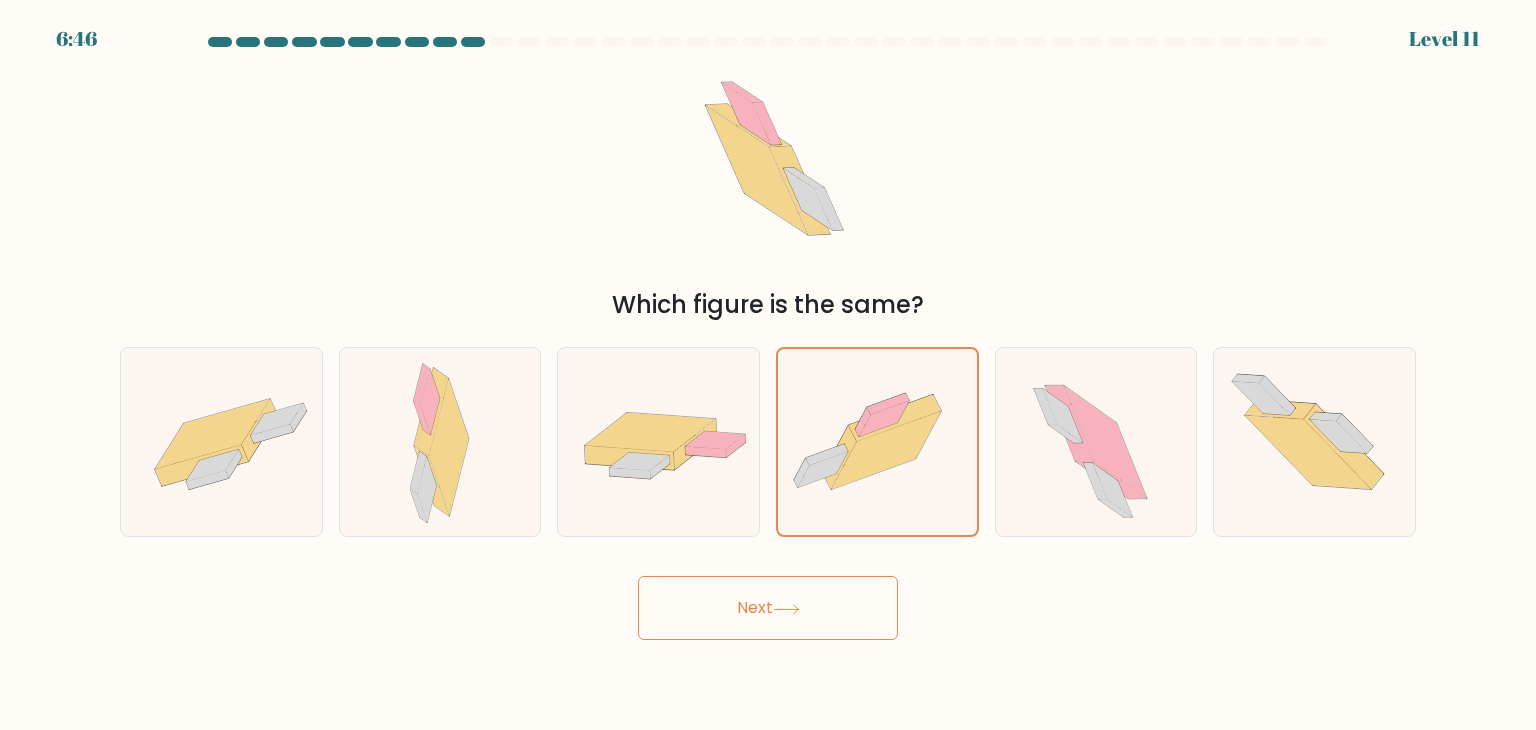 click on "Next" at bounding box center [768, 608] 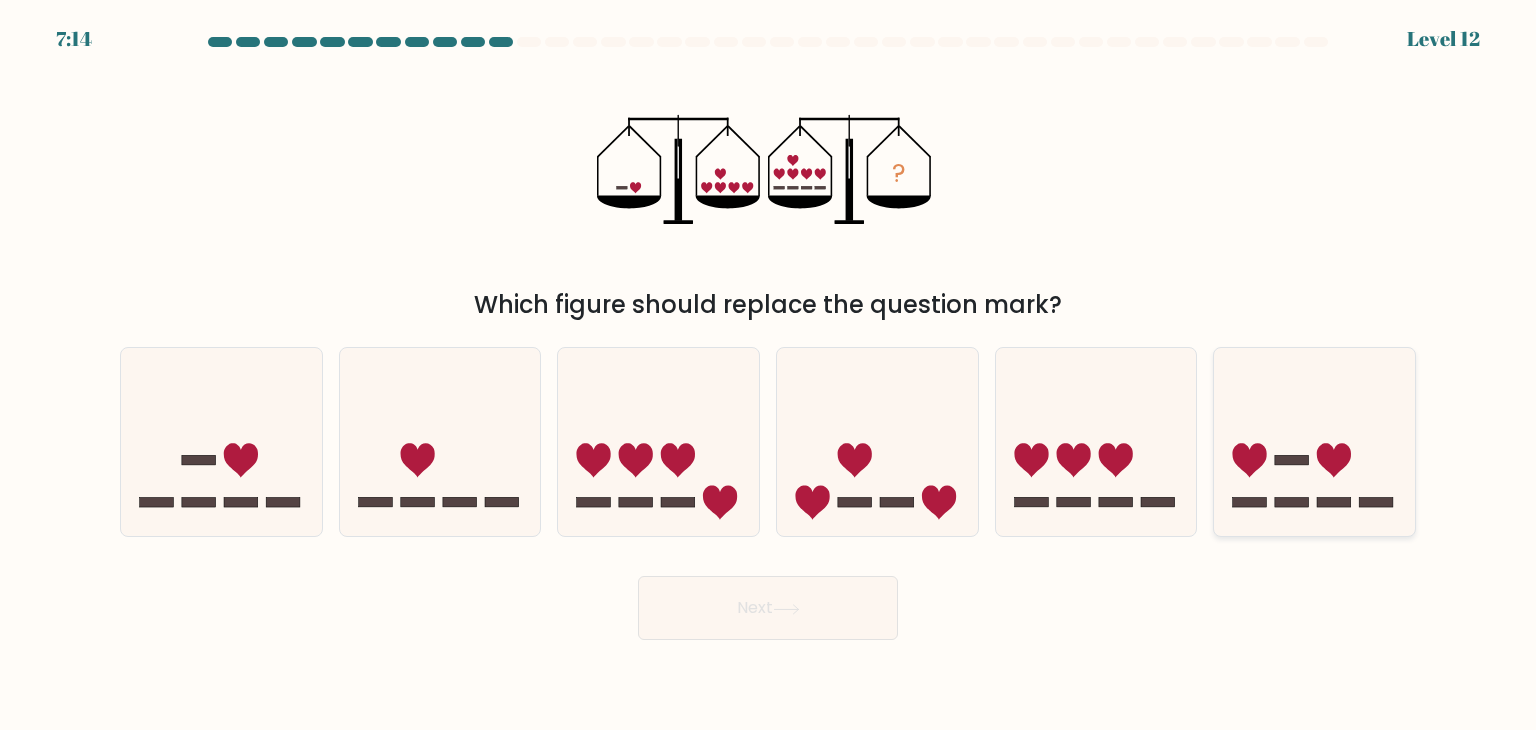 click 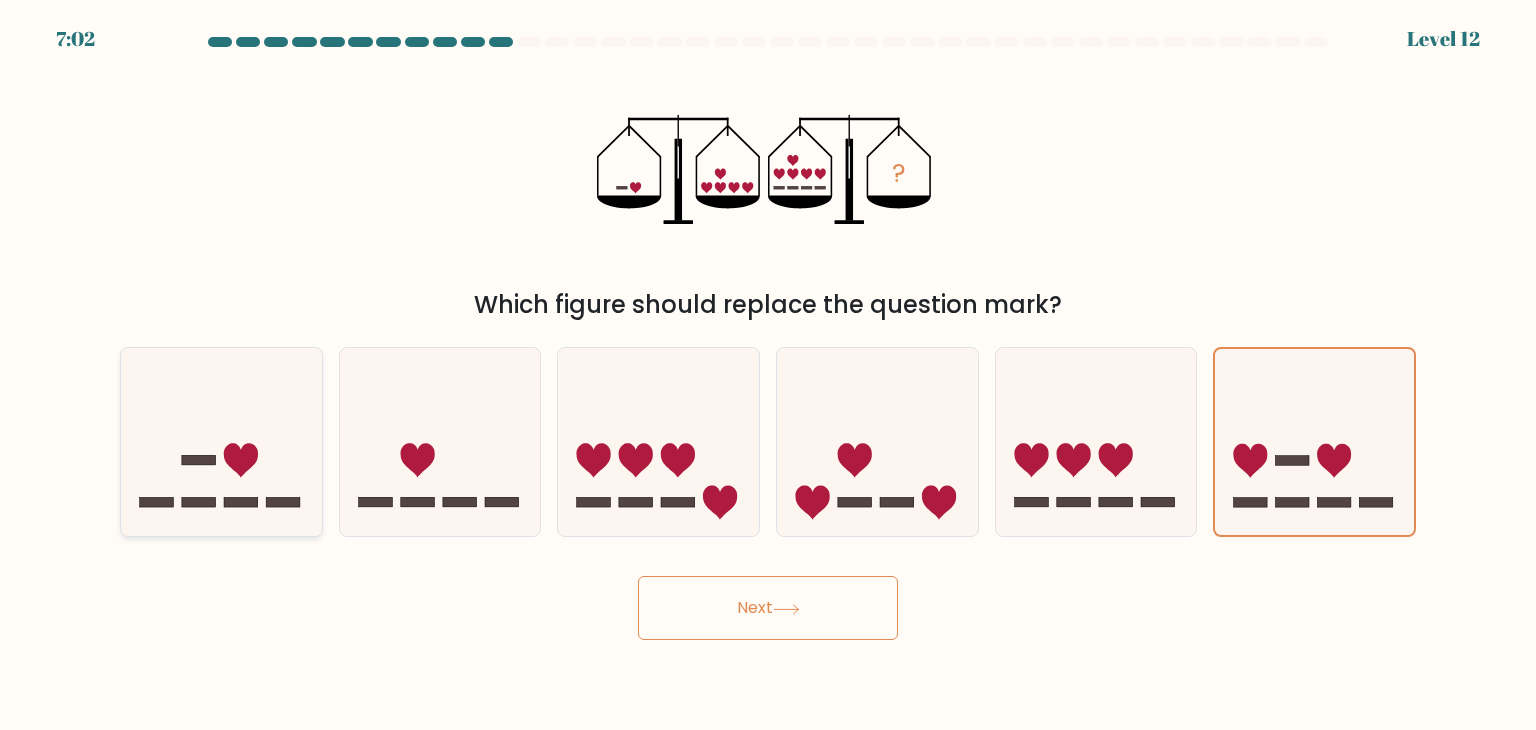 click 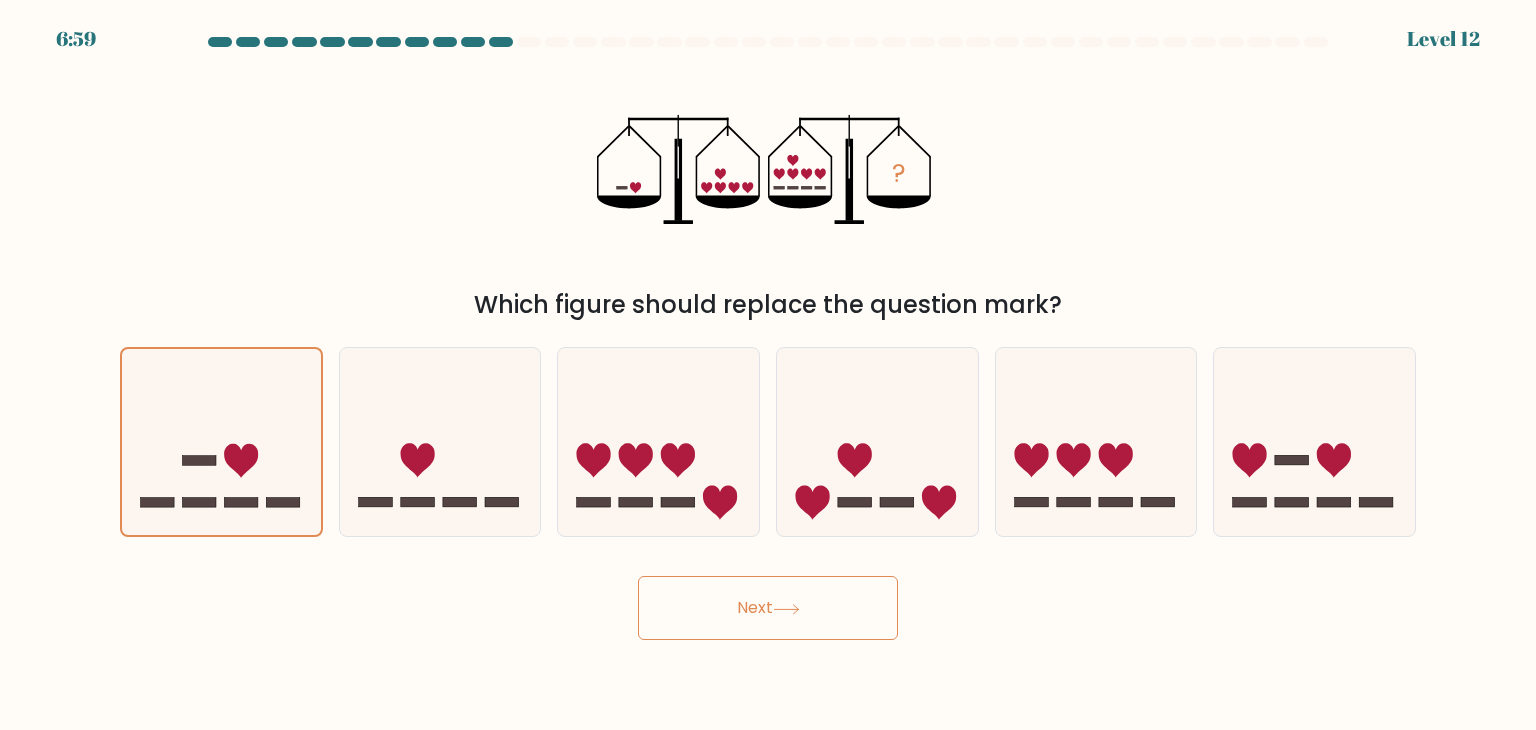 click on "Next" at bounding box center [768, 608] 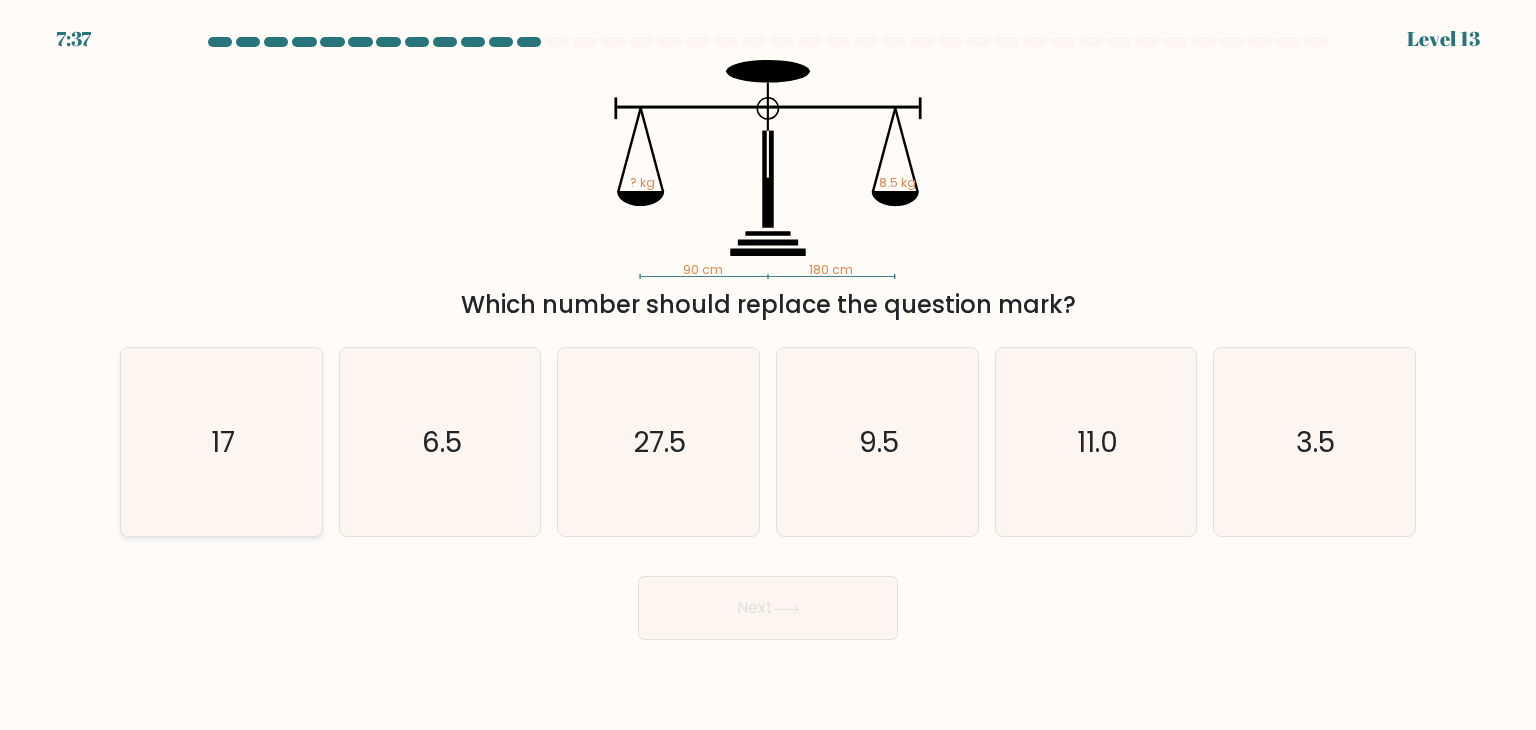 click on "17" at bounding box center [221, 442] 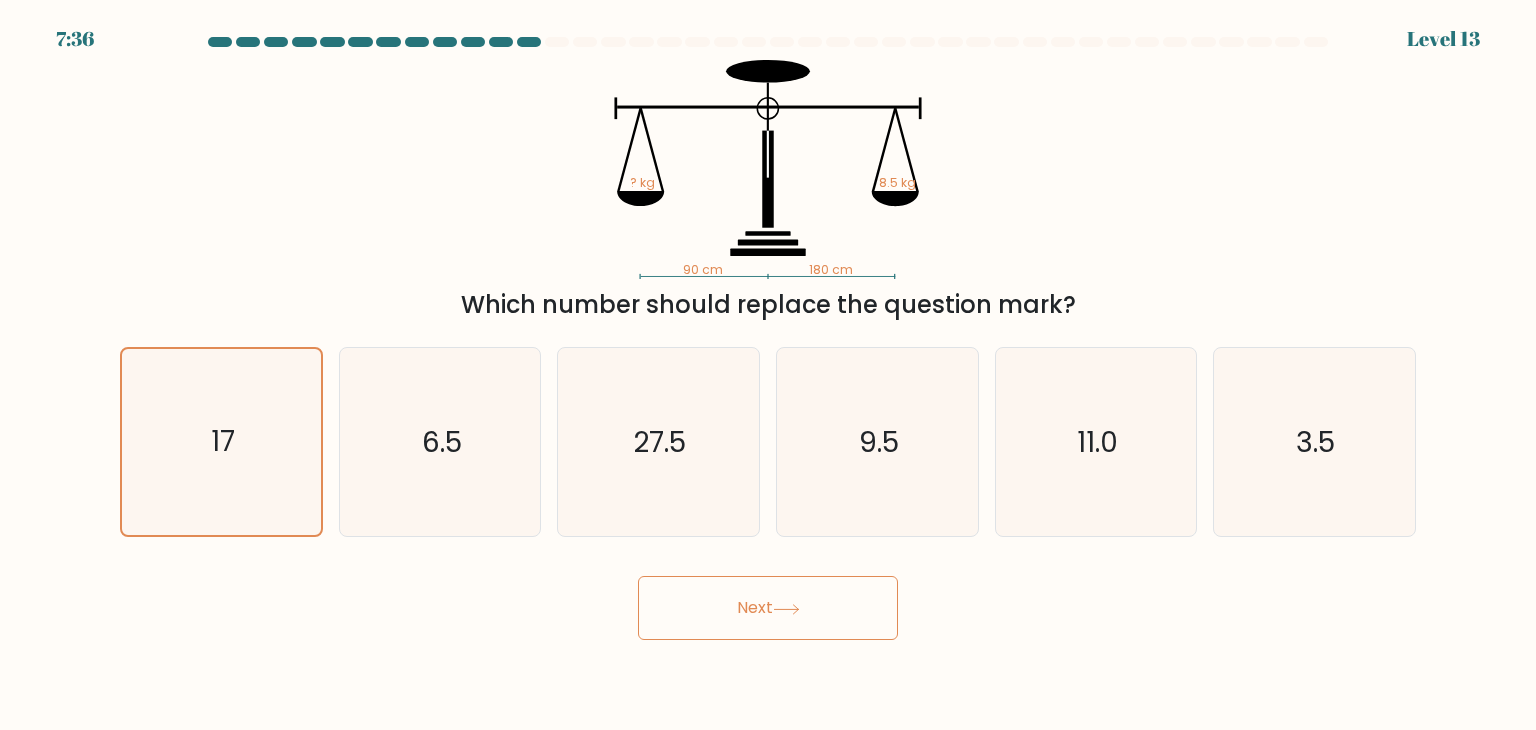 click on "Next" at bounding box center (768, 608) 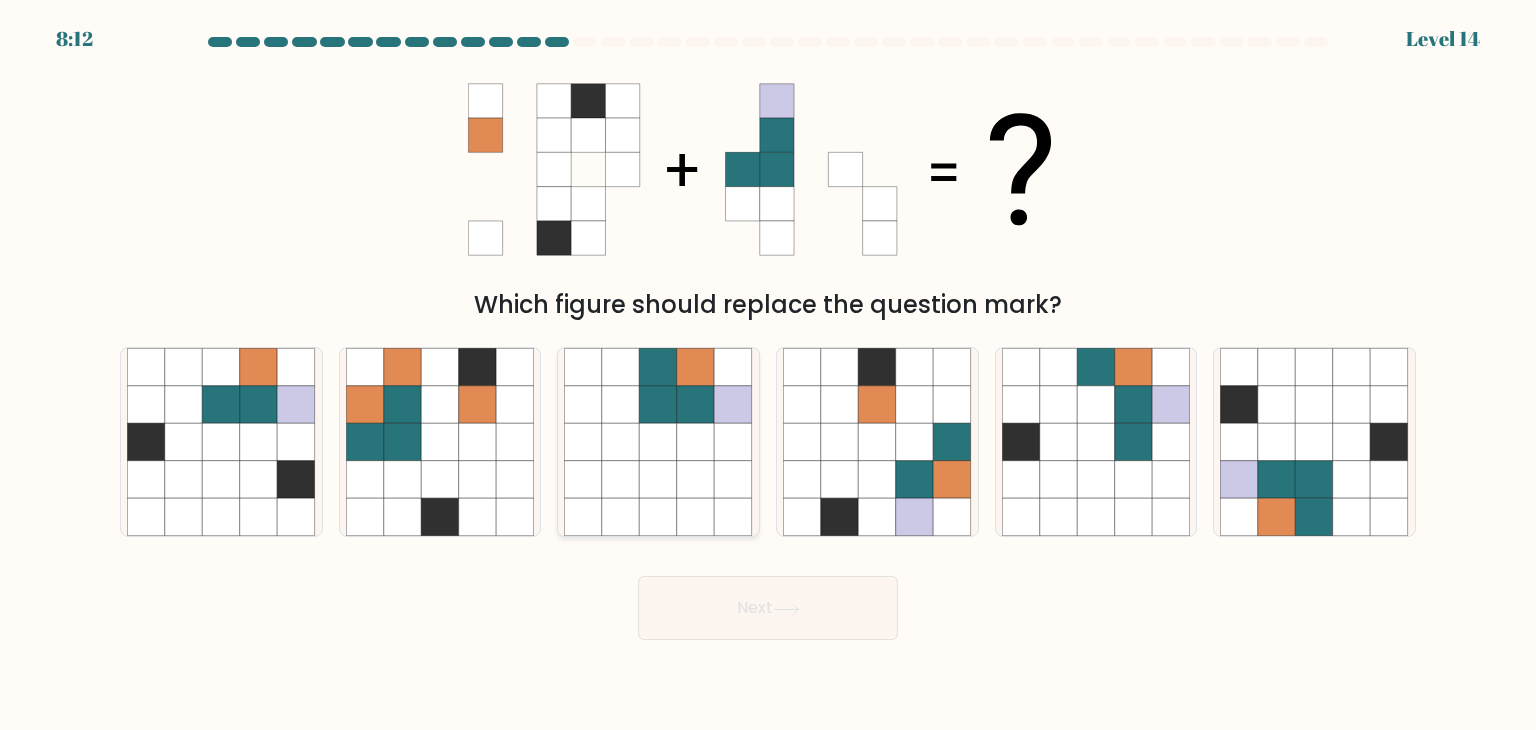 click 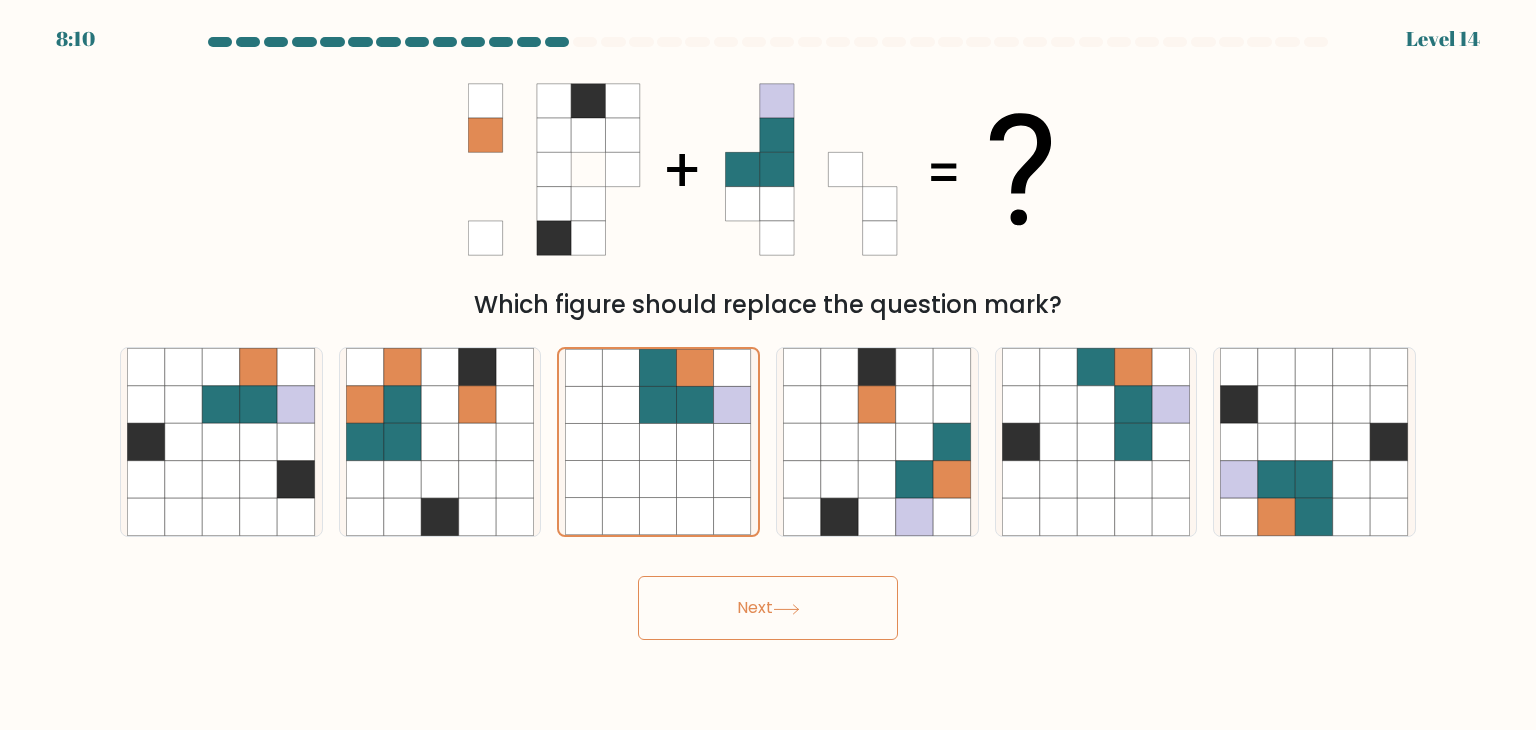 click on "Next" at bounding box center (768, 608) 